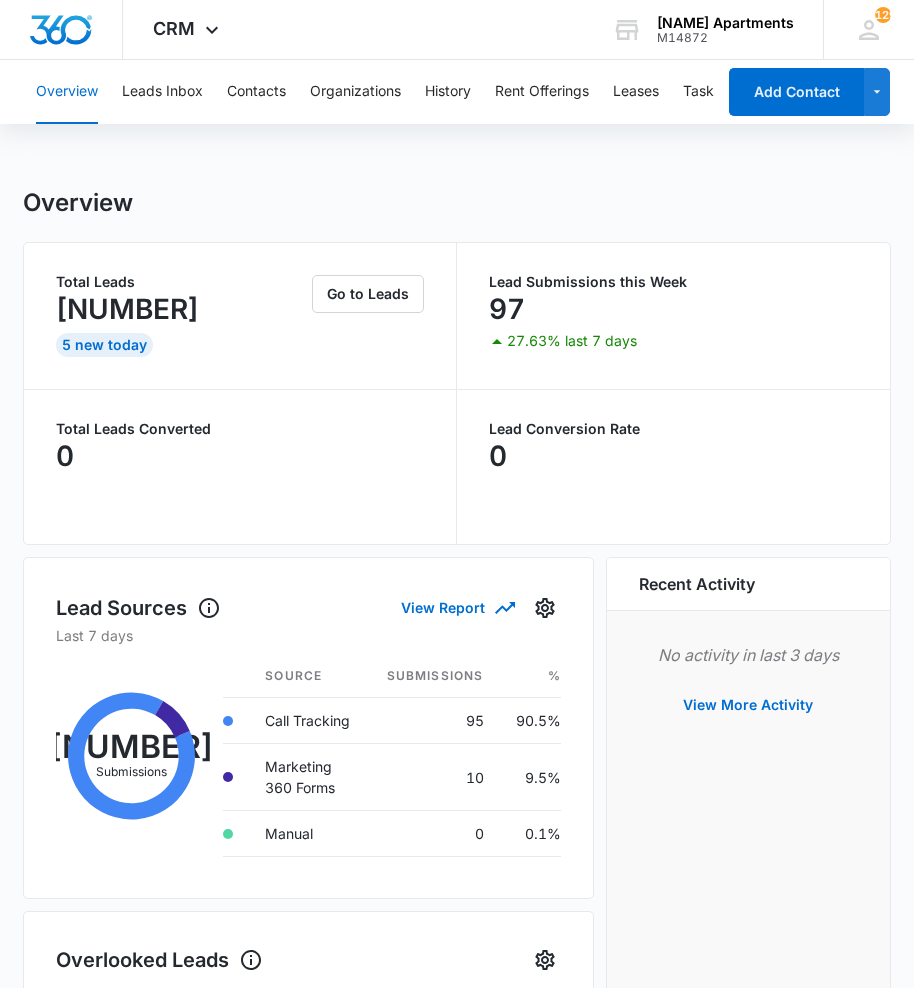 scroll, scrollTop: 0, scrollLeft: 0, axis: both 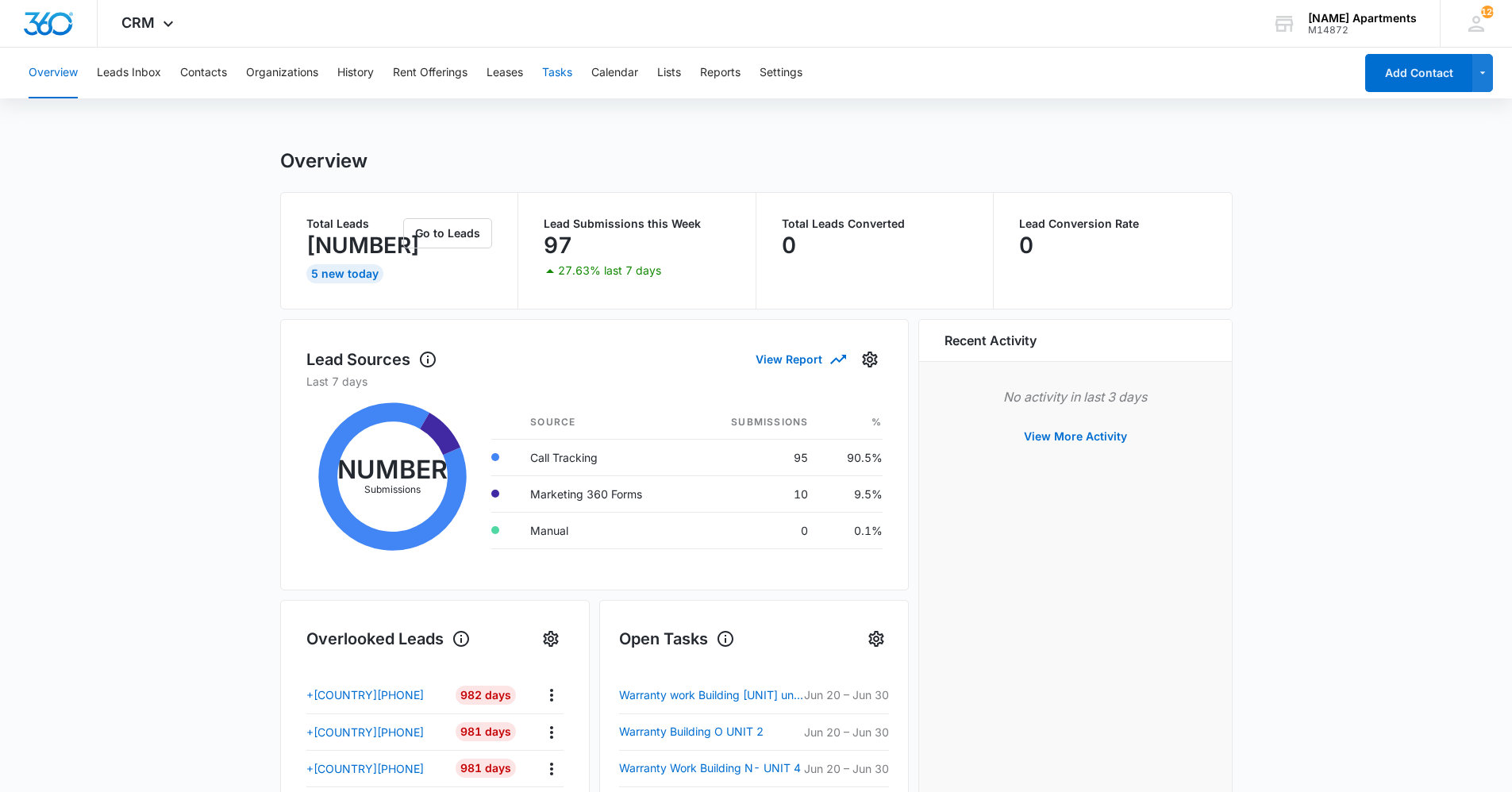click on "Tasks" at bounding box center (557, 73) 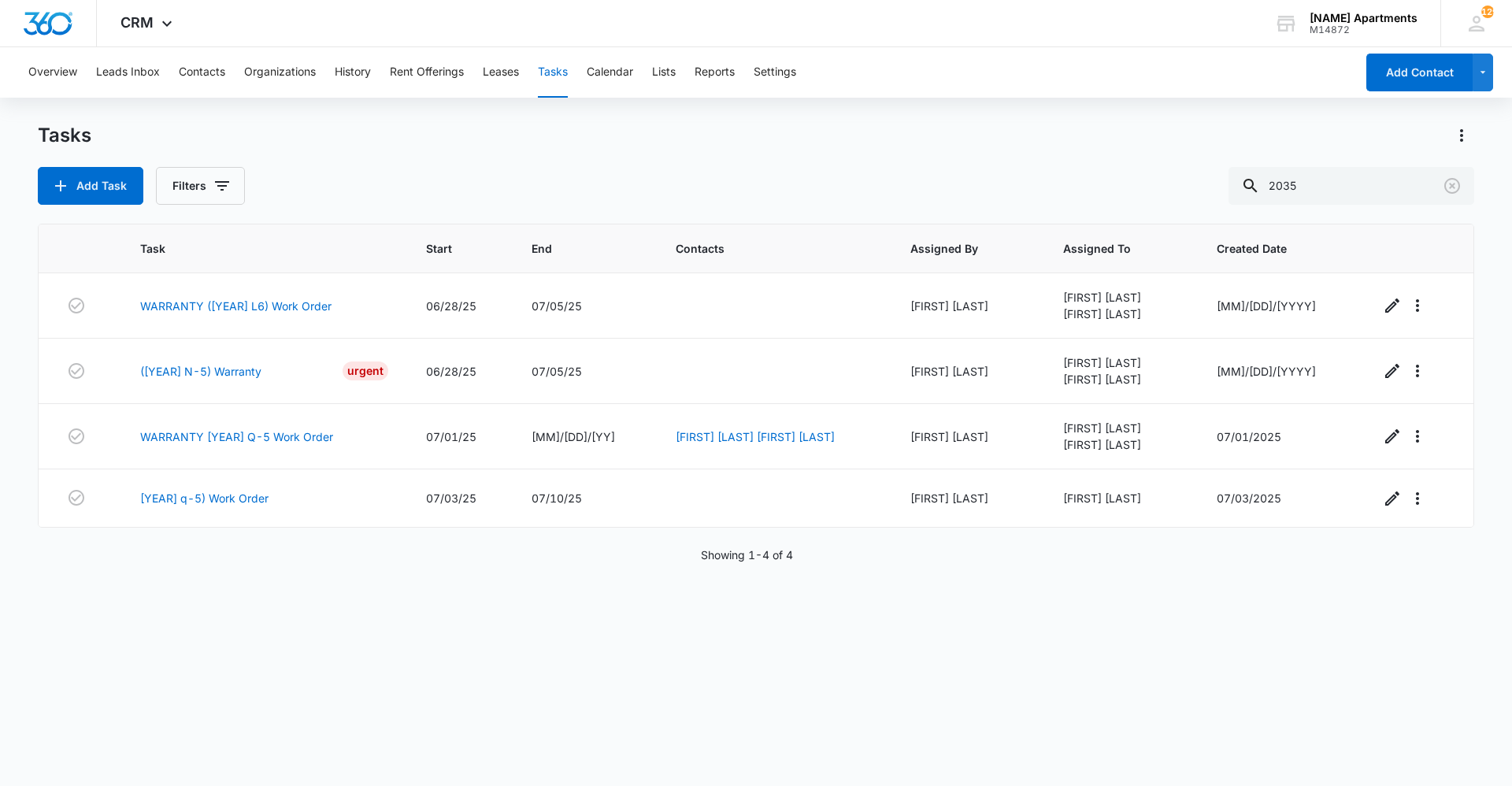 click on "Showing   1-4   of   4" at bounding box center (747, 554) 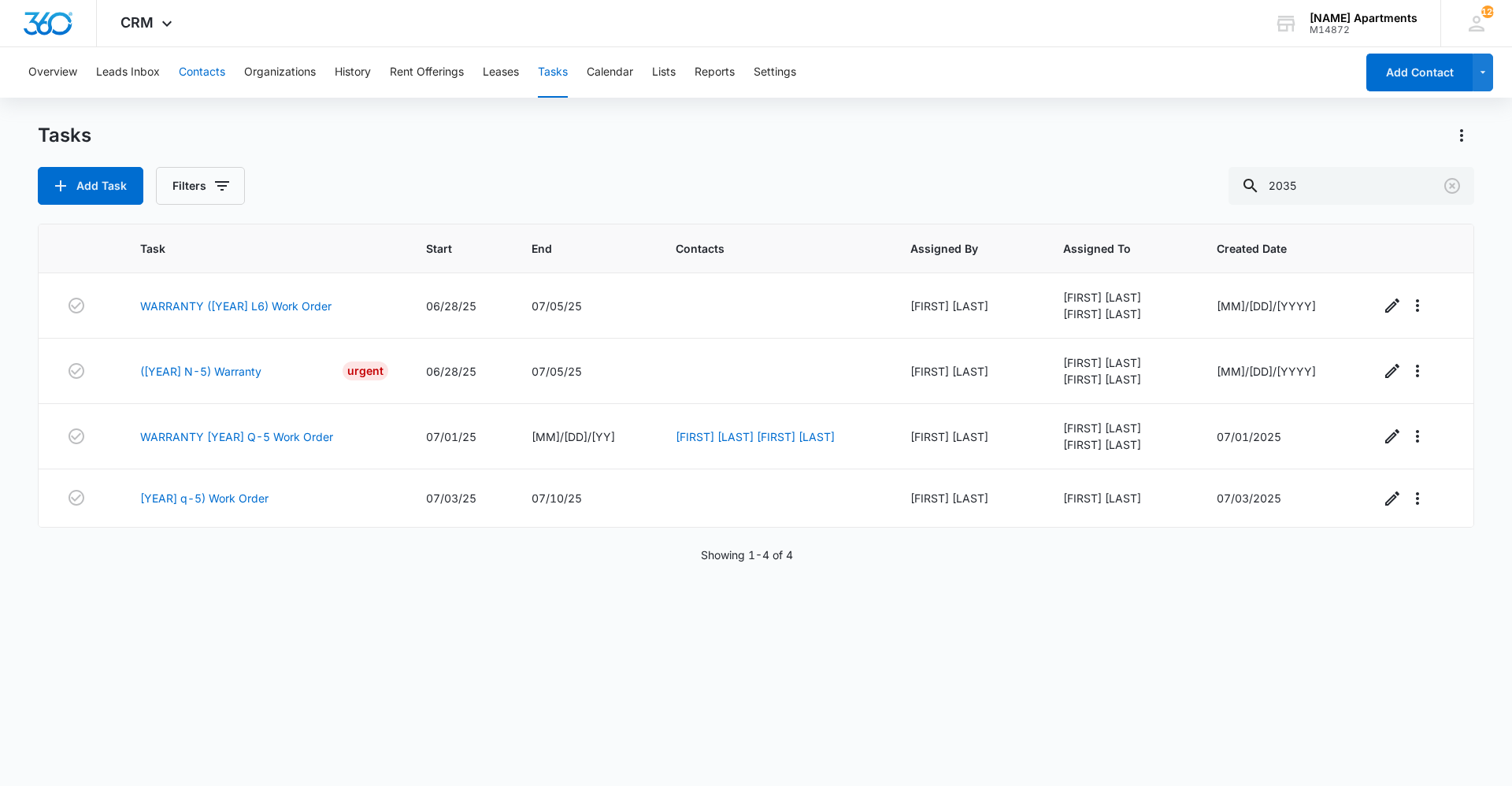 click on "Contacts" at bounding box center (202, 72) 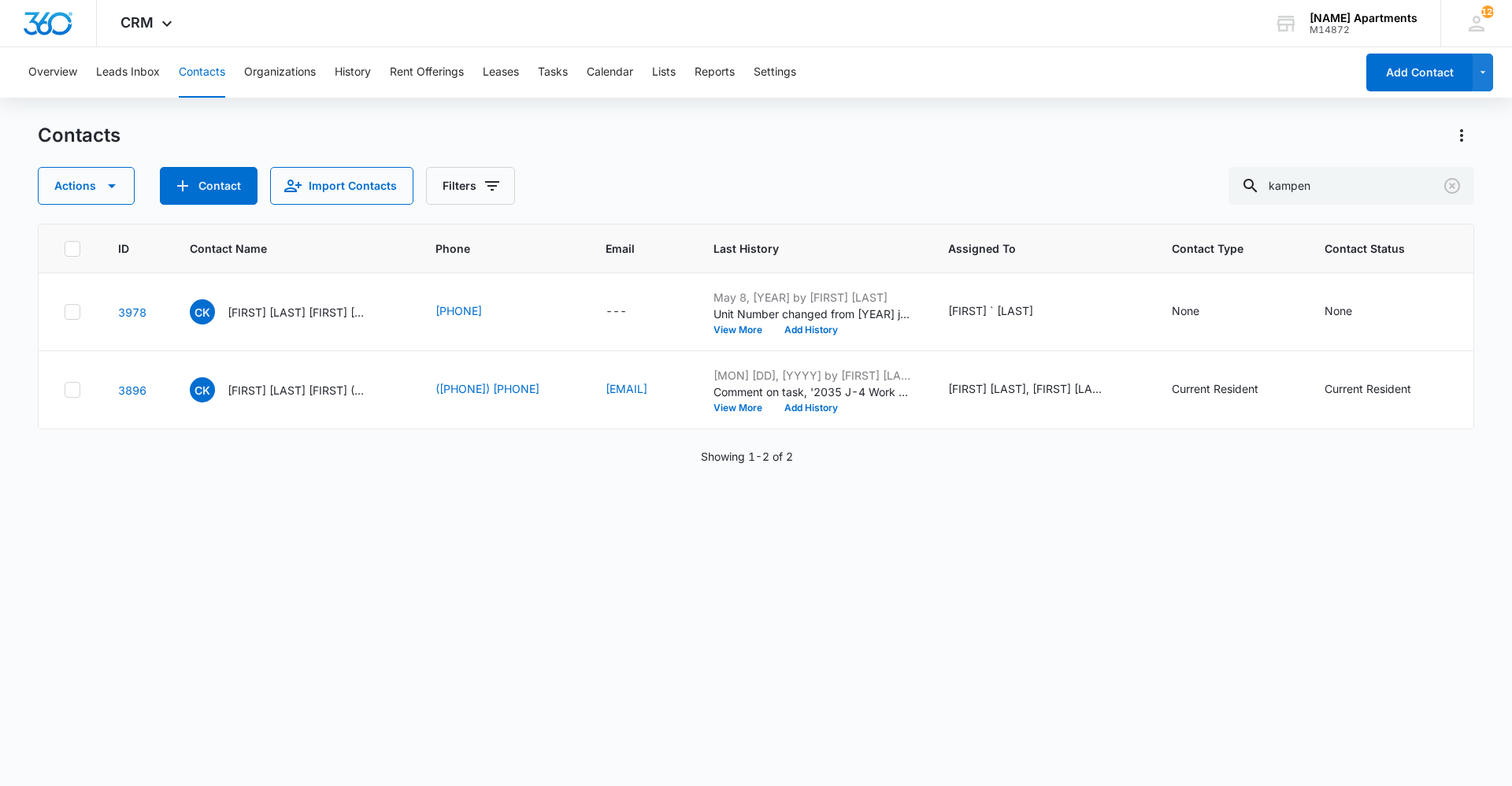 click on "Overview Leads Inbox Contacts Organizations History Rent Offerings Leases Tasks Calendar Lists Reports Settings" at bounding box center [687, 72] 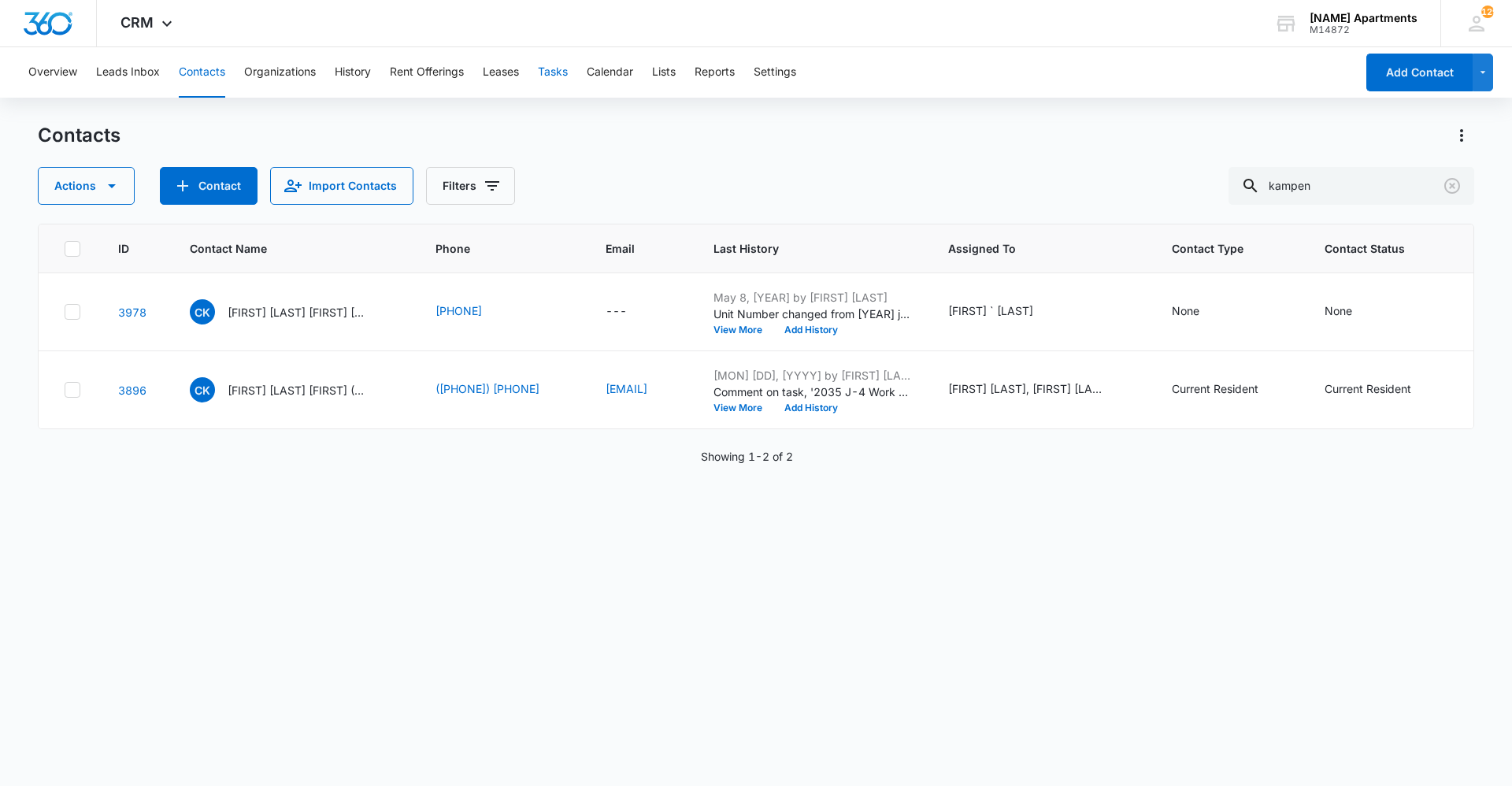 click on "Tasks" at bounding box center (553, 72) 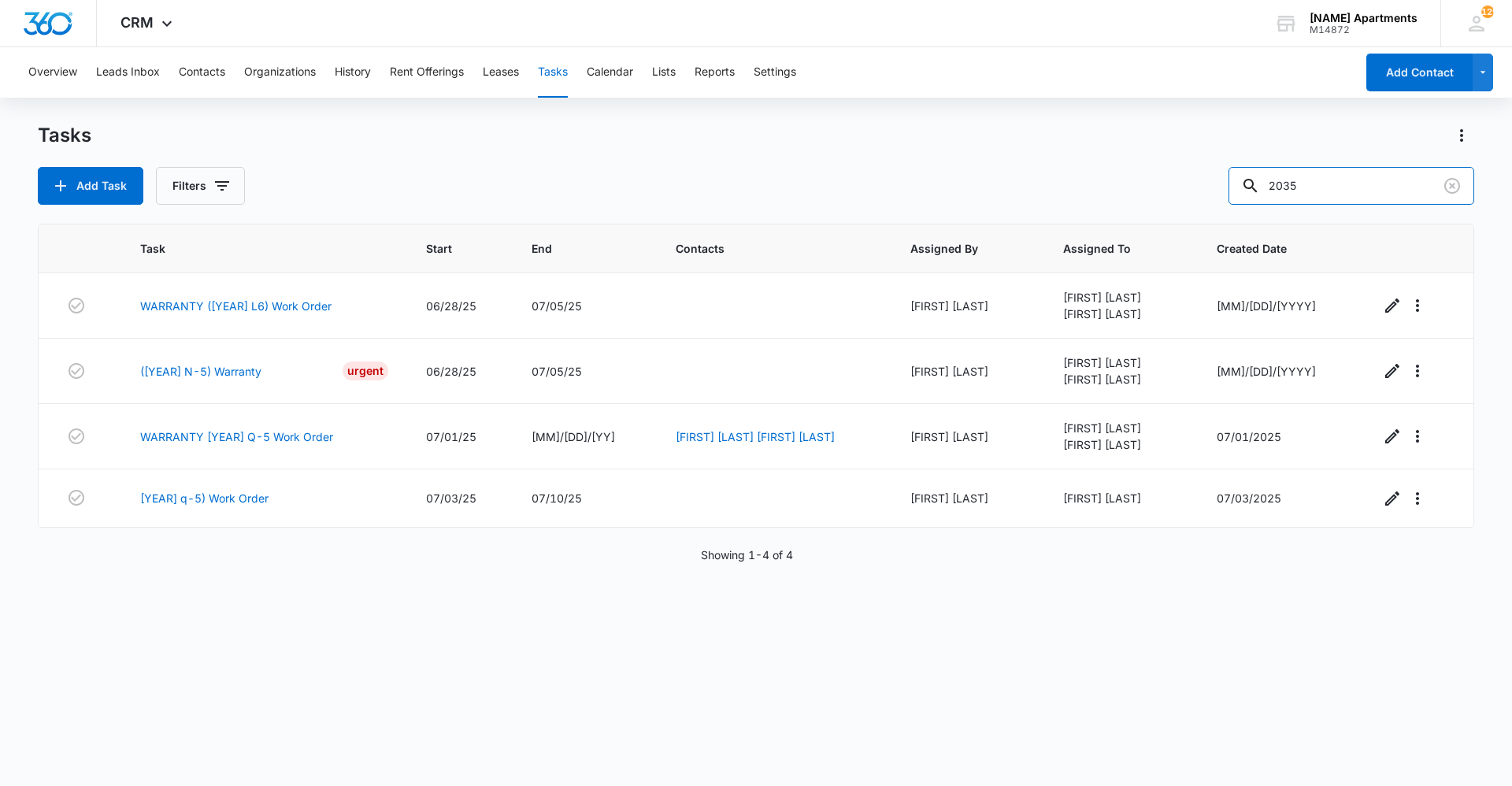 drag, startPoint x: 1343, startPoint y: 180, endPoint x: 1082, endPoint y: 206, distance: 262.2918 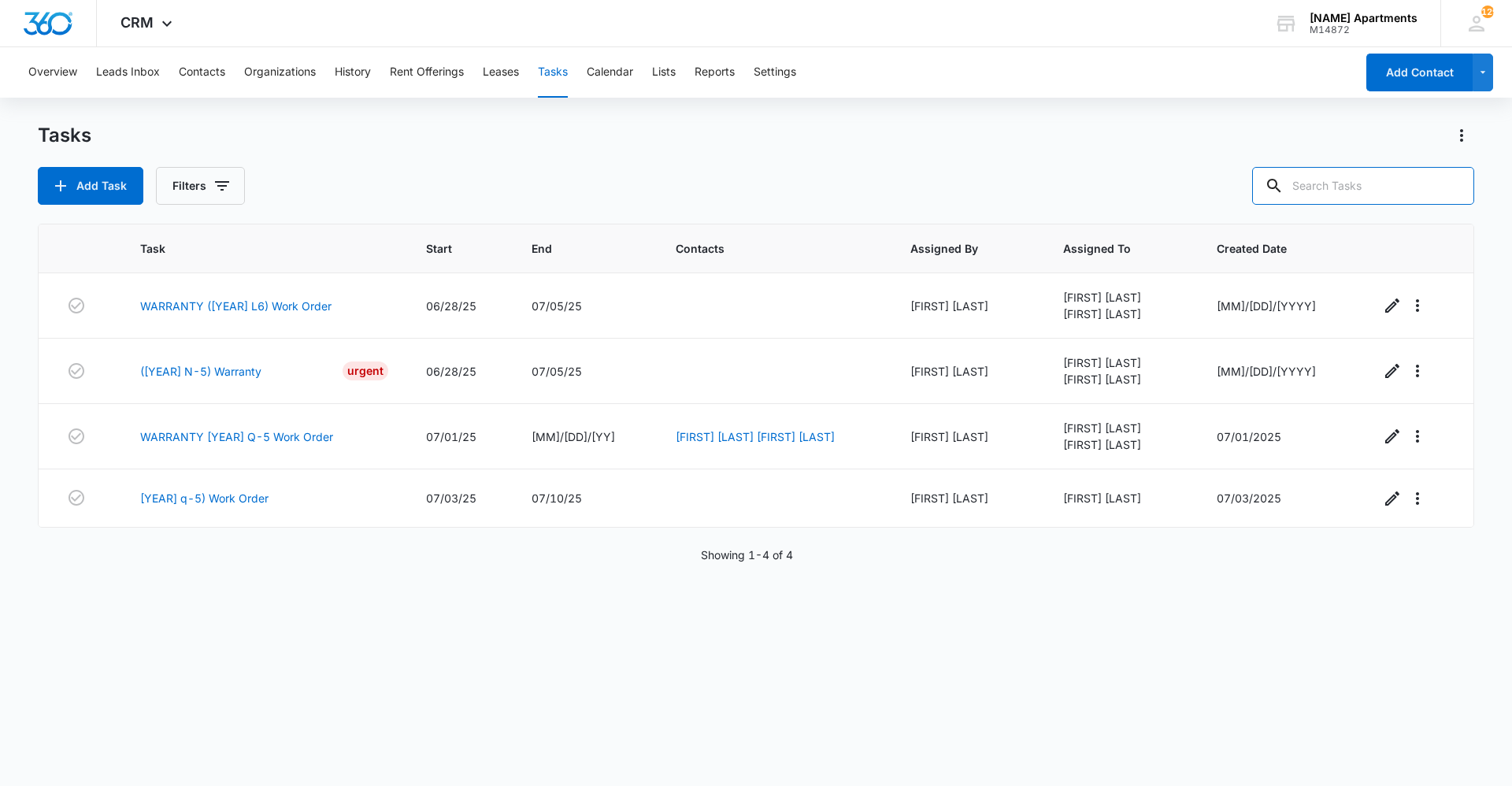type 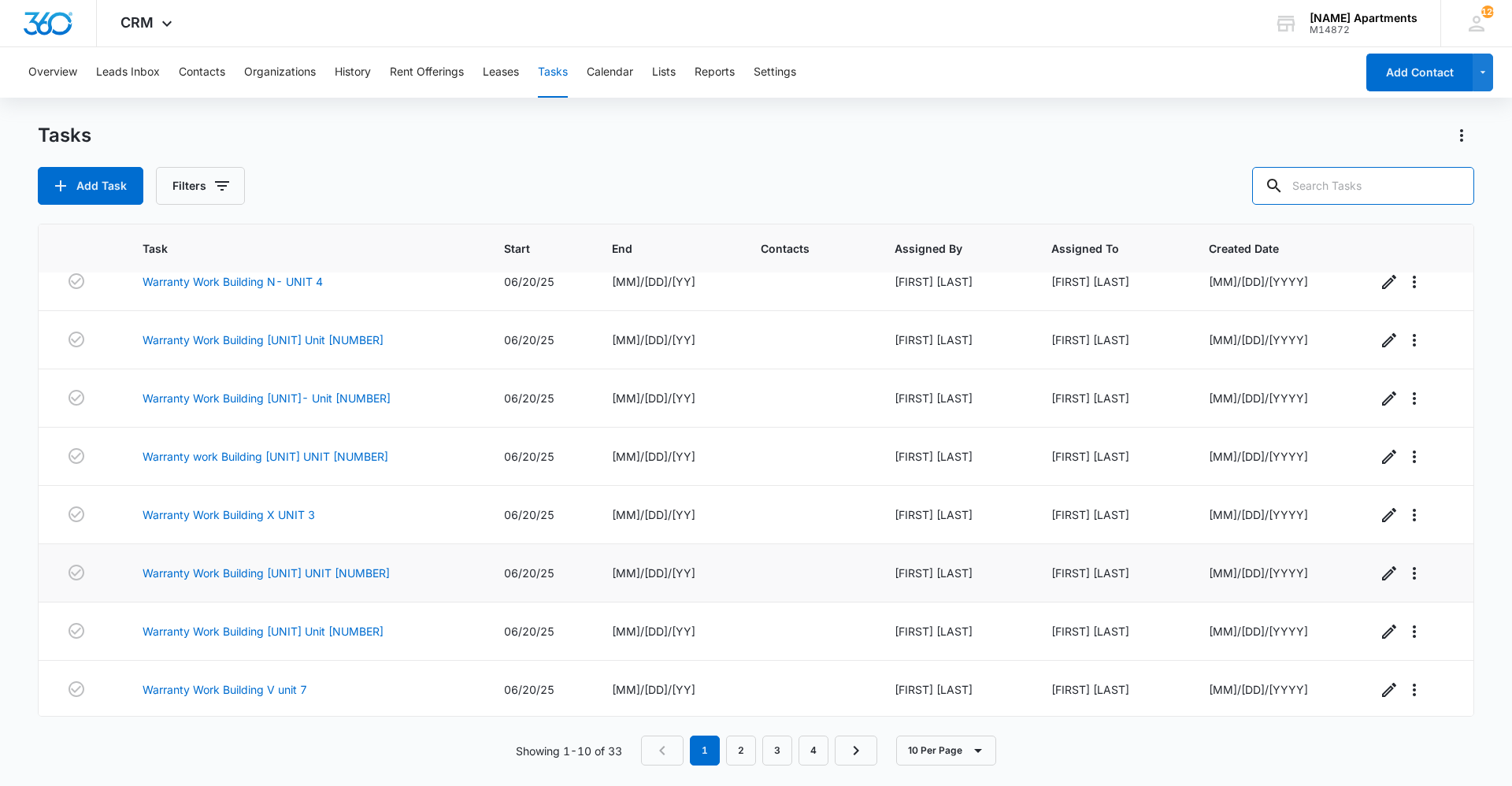 scroll, scrollTop: 139, scrollLeft: 0, axis: vertical 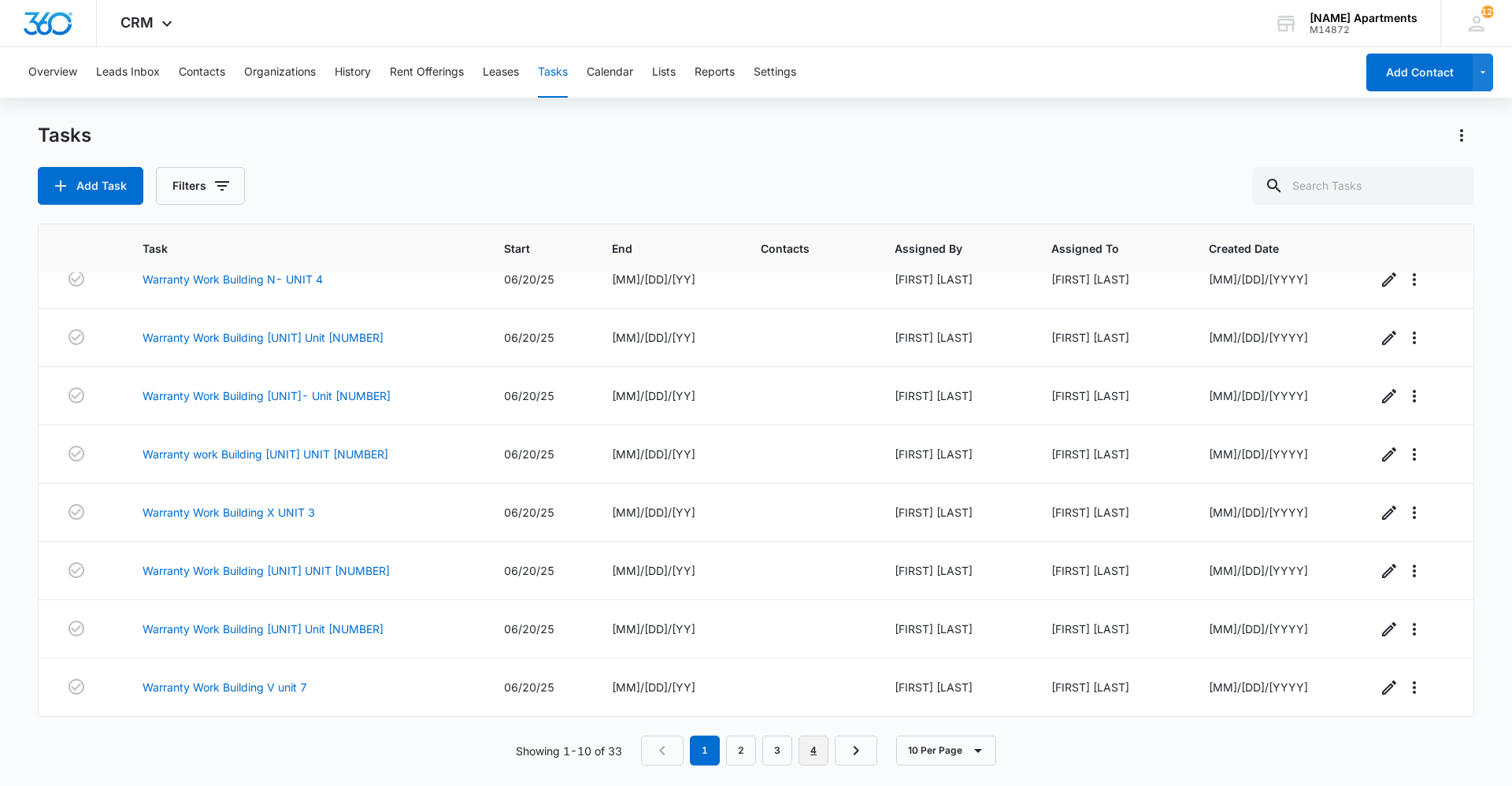 click on "4" at bounding box center (813, 751) 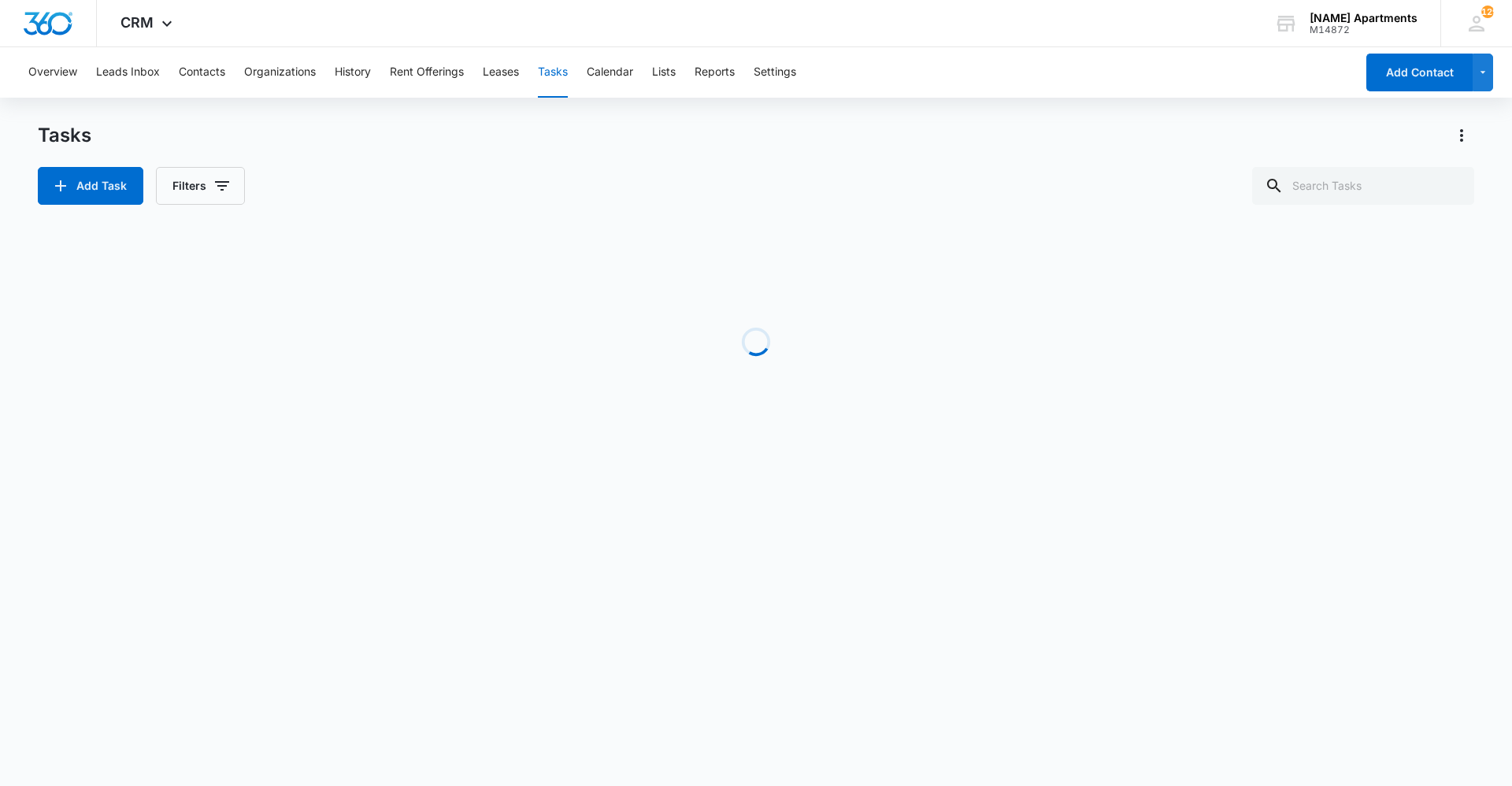 scroll, scrollTop: 0, scrollLeft: 0, axis: both 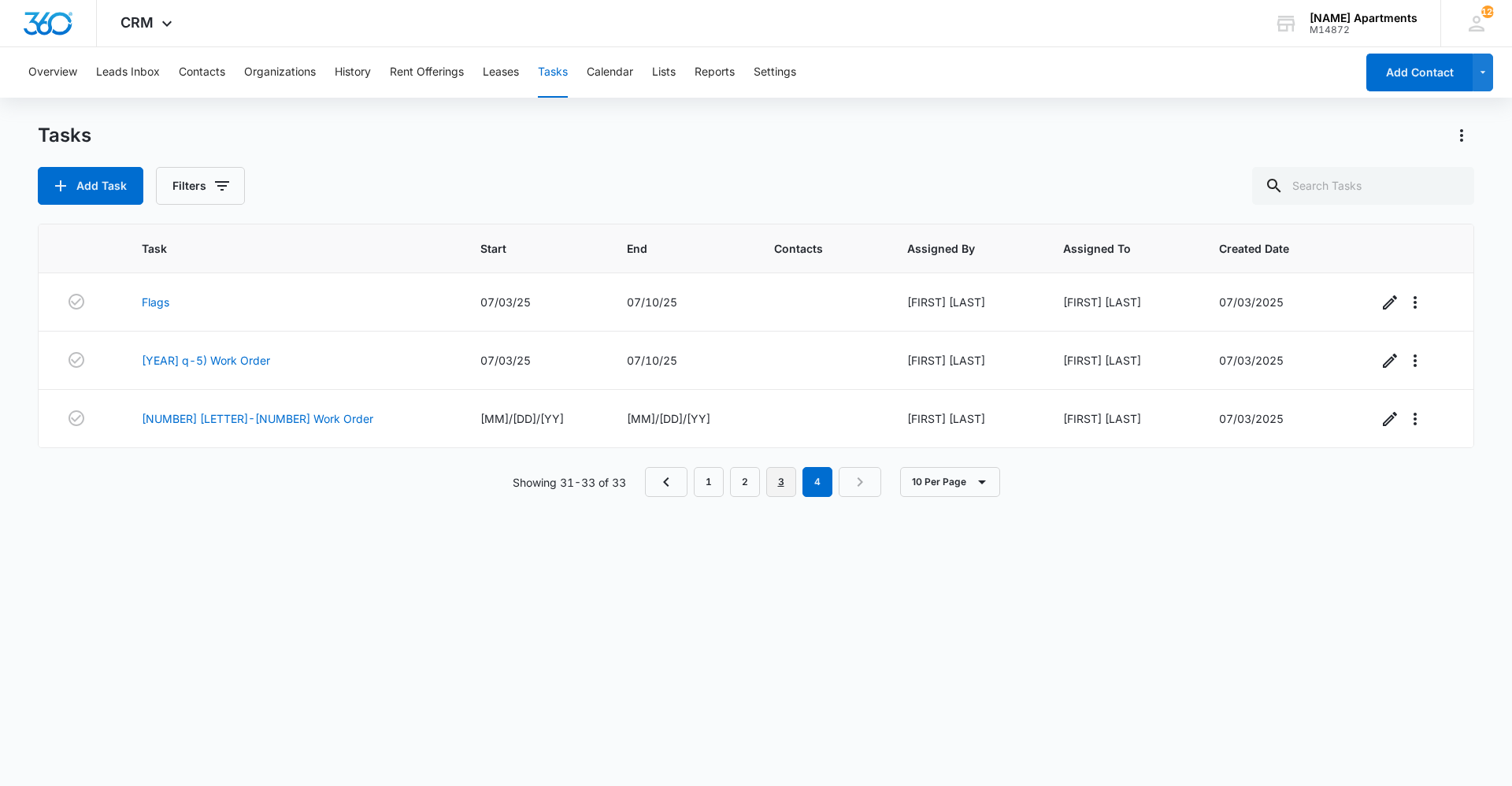 click on "3" at bounding box center (781, 482) 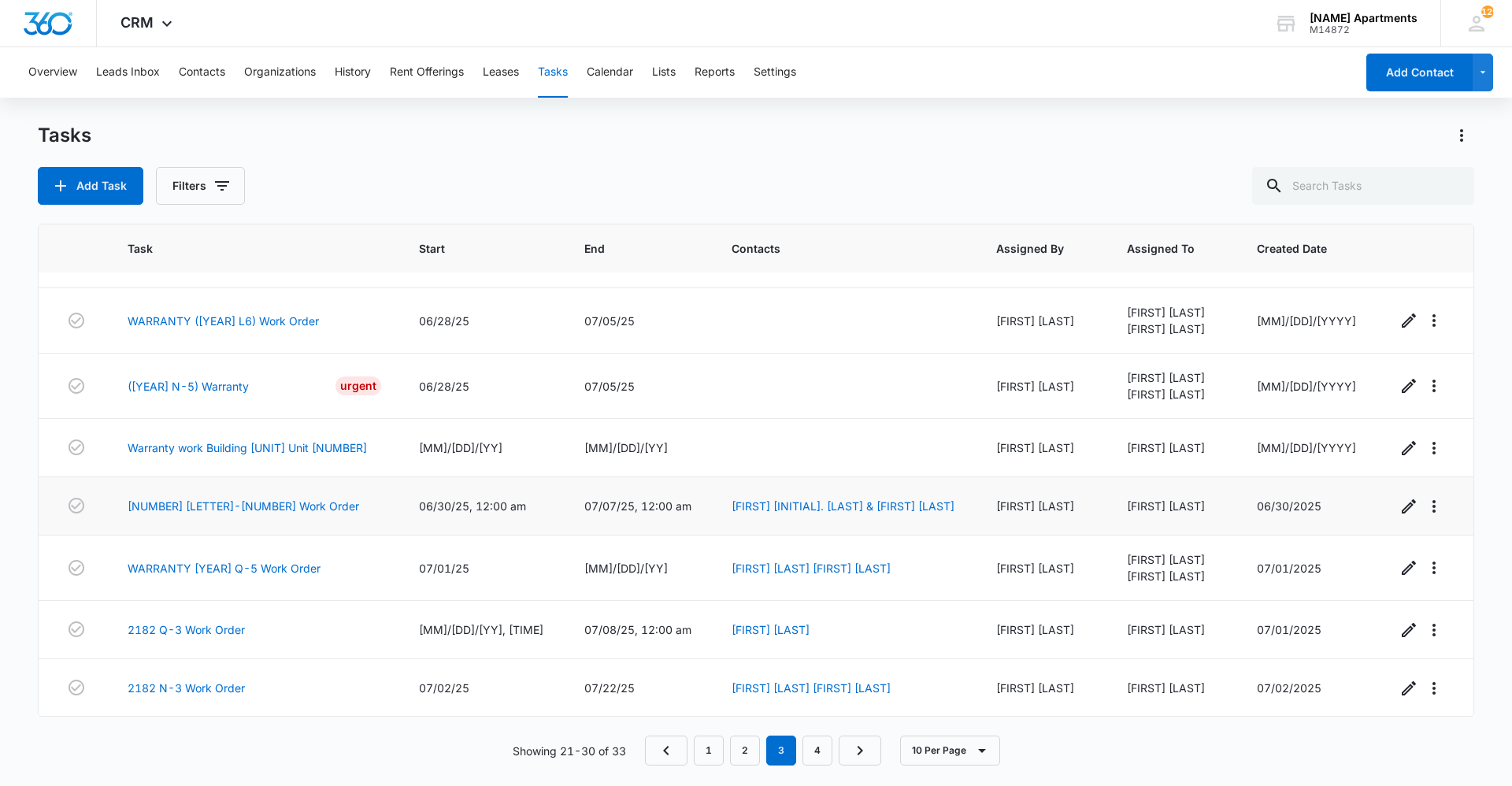 scroll, scrollTop: 161, scrollLeft: 0, axis: vertical 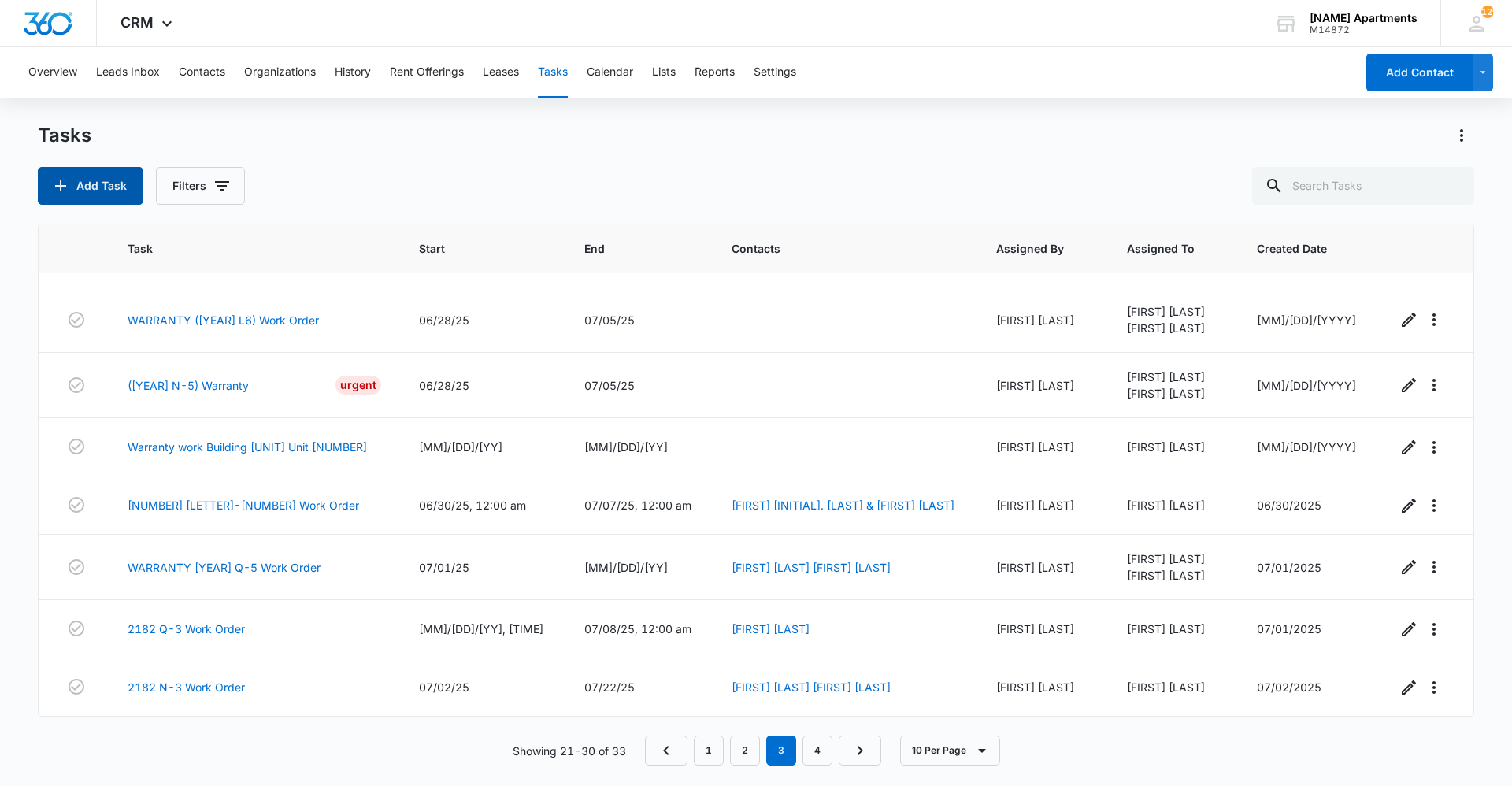click on "Add Task" at bounding box center (91, 186) 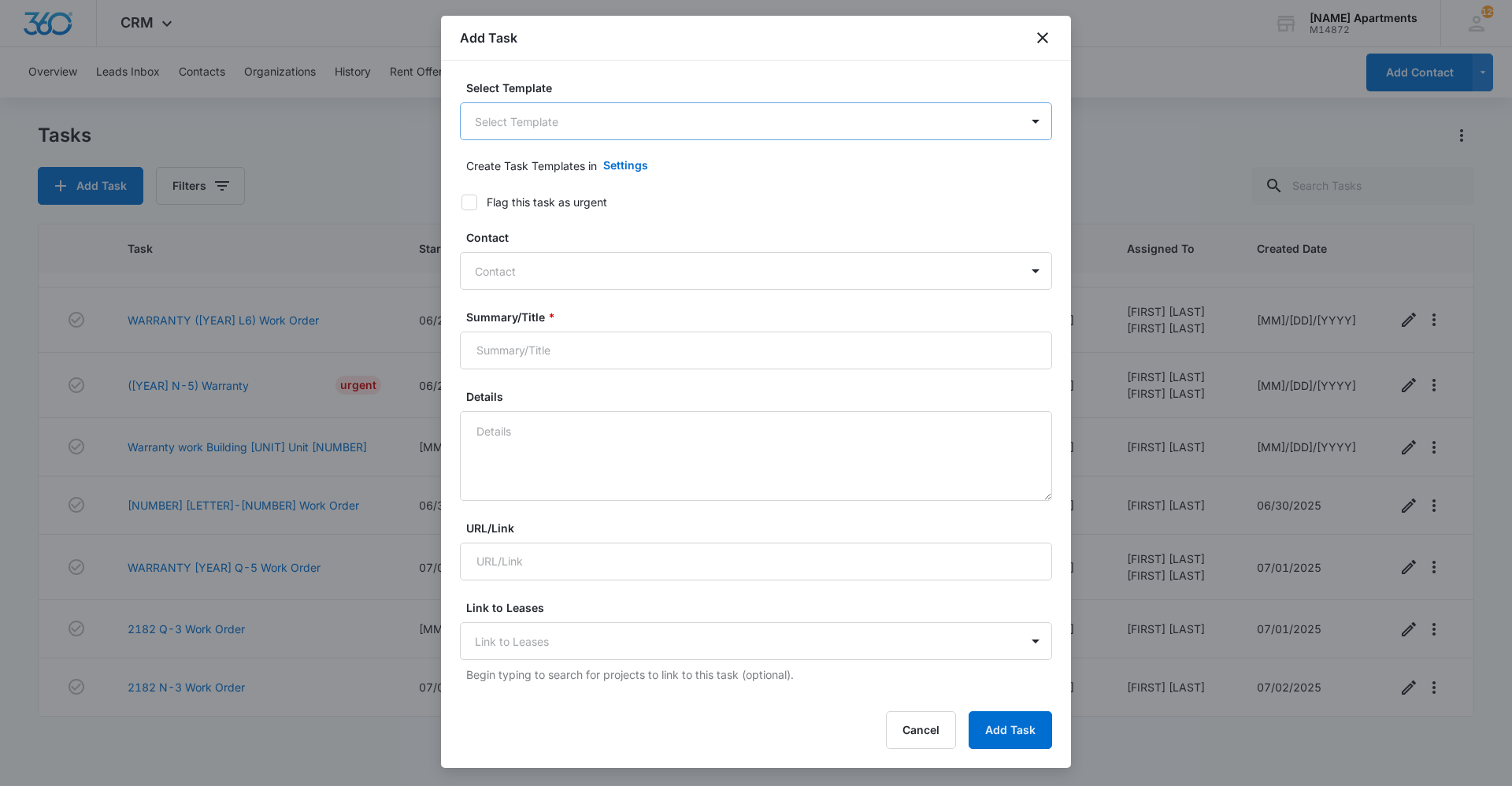 click on "Contacts Tasks Add Task Filters Task Start End Contacts Assigned By Assigned To Created Date Warranty Work BUILDING [UNIT] UNIT [NUMBER] [MM]/[DD]/[YY] [MM]/[DD]/[YY] [FIRST] [LAST] [FIRST] [LAST] [MM]/[DD]/[YYYY] Warranty Work Building [UNIT] unit [NUMBER]  [MM]/[DD]/[YY], [TIME] [MM]/[DD]/[YY], [TIME] [FIRST] [LAST] [FIRST] [LAST] [MM]/[DD]/[YYYY] Warranty Building [UNIT] UNIT [NUMBER]  [MM]/[DD]/[YY] [MM]/[DD]/[YY] [FIRST] [LAST] [FIRST] [LAST] [MM]/[DD]/[YYYY]WARRANTY ([NUMBER] L[NUMBER]) Work Order  [MM]/[DD]/[YY] [MM]/[DD]/[YY] [FIRST] [LAST] [FIRST] [LAST] [FIRST] [LAST] [MM]/[DD]/[YY] [MM]/[DD]/[YY]" at bounding box center [756, 393] 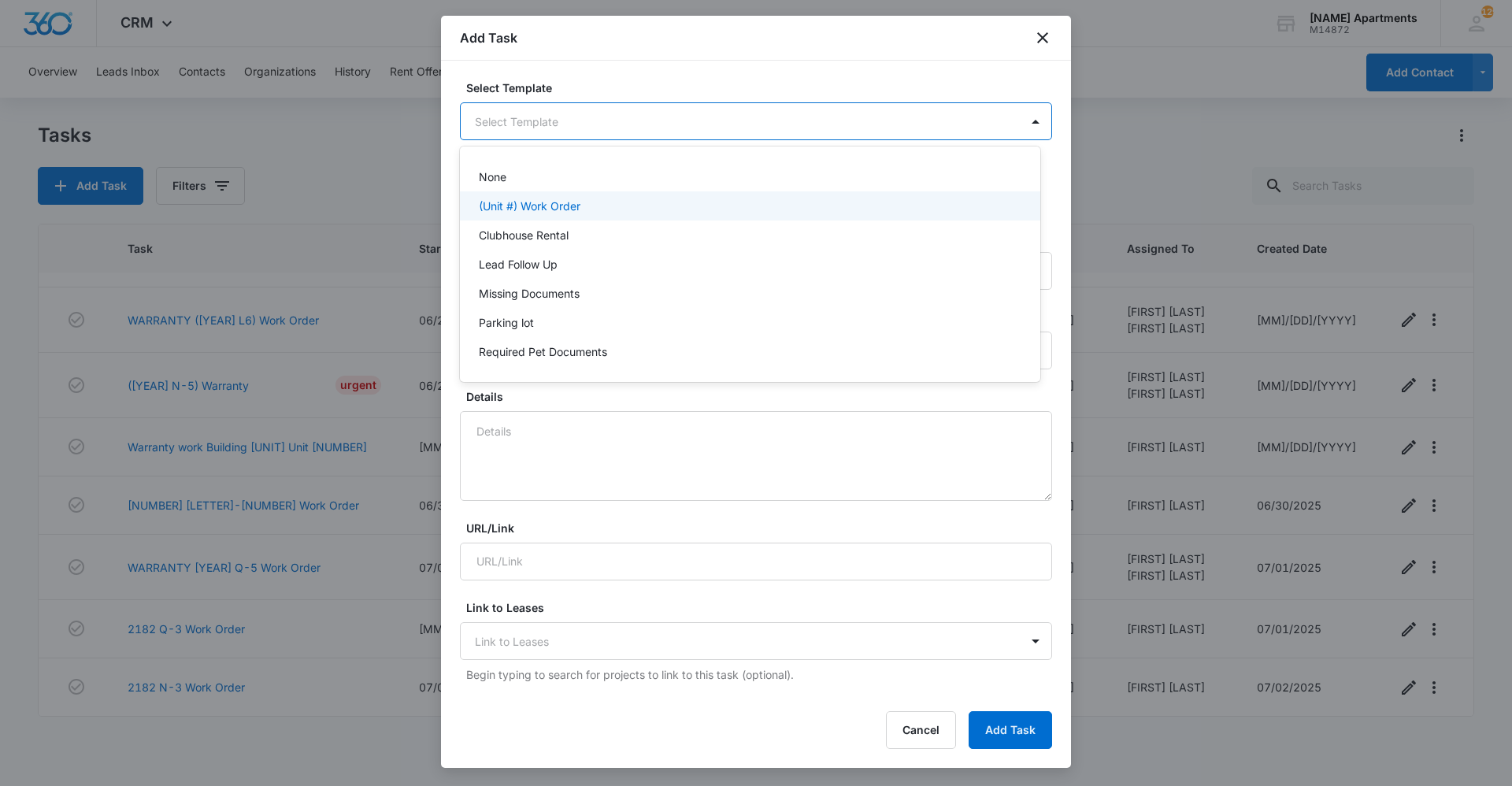 click on "(Unit #) Work Order" at bounding box center (529, 206) 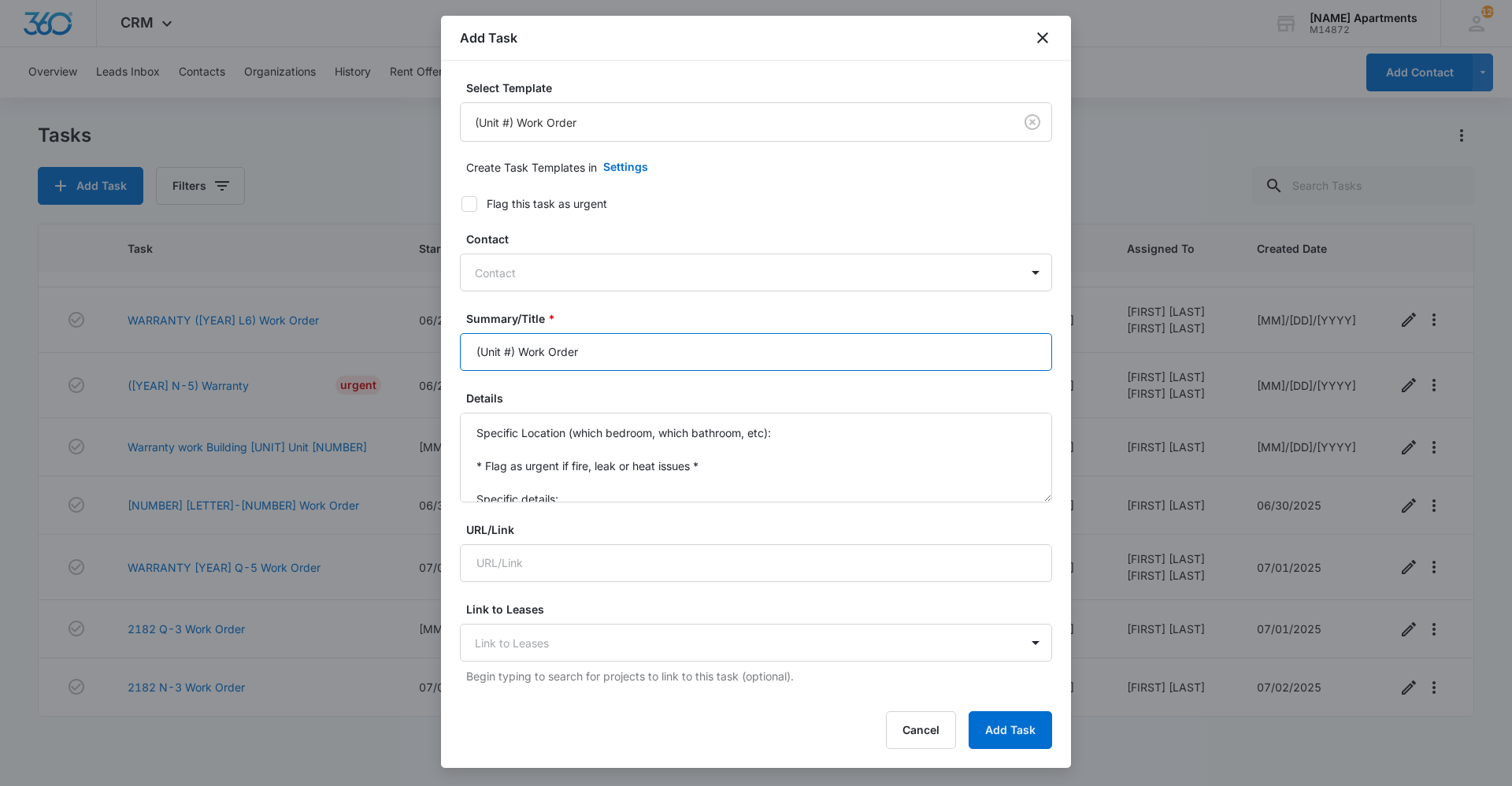 drag, startPoint x: 510, startPoint y: 348, endPoint x: 471, endPoint y: 345, distance: 39.115214 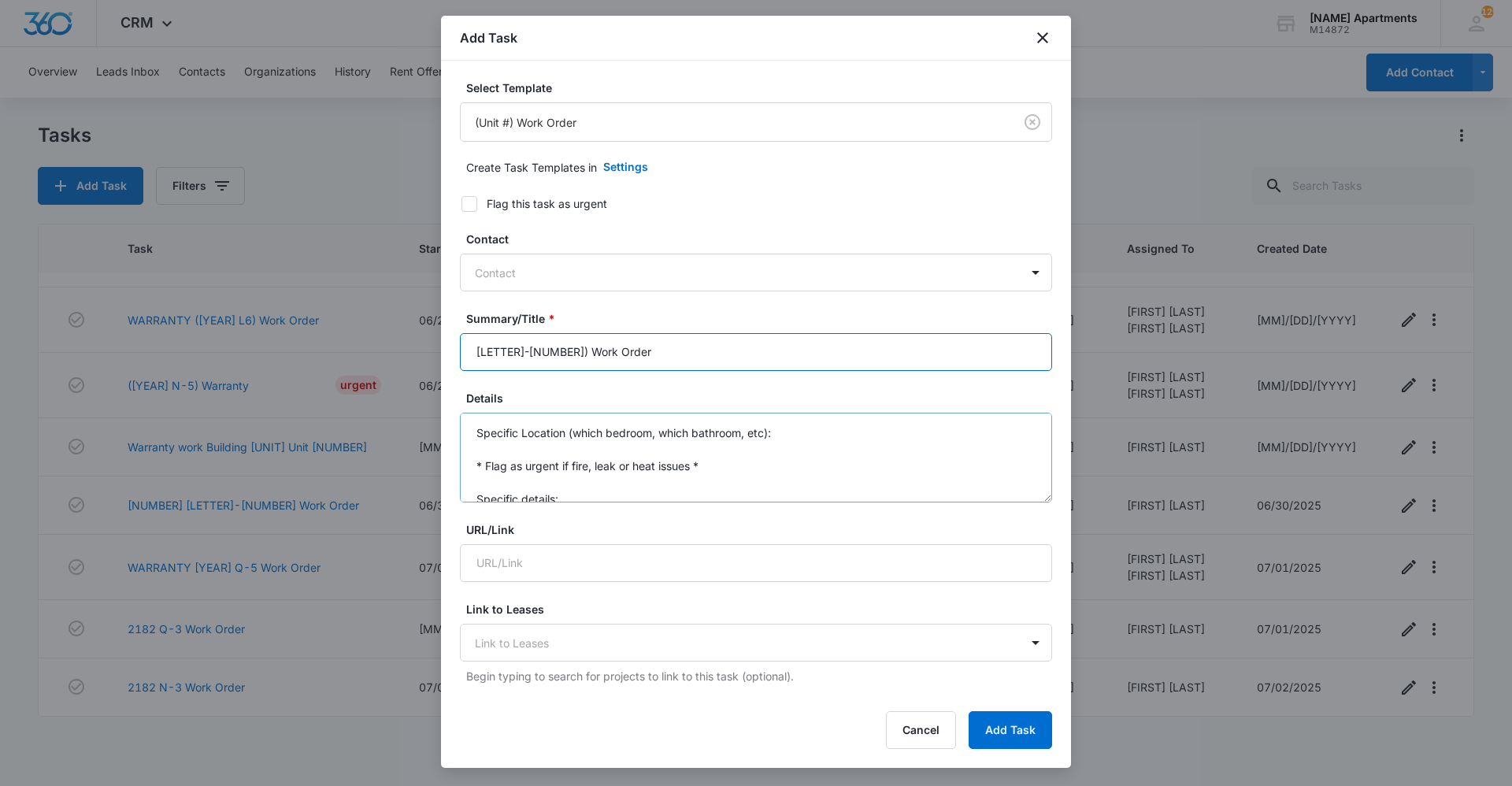 type on "[LETTER]-[NUMBER]) Work Order" 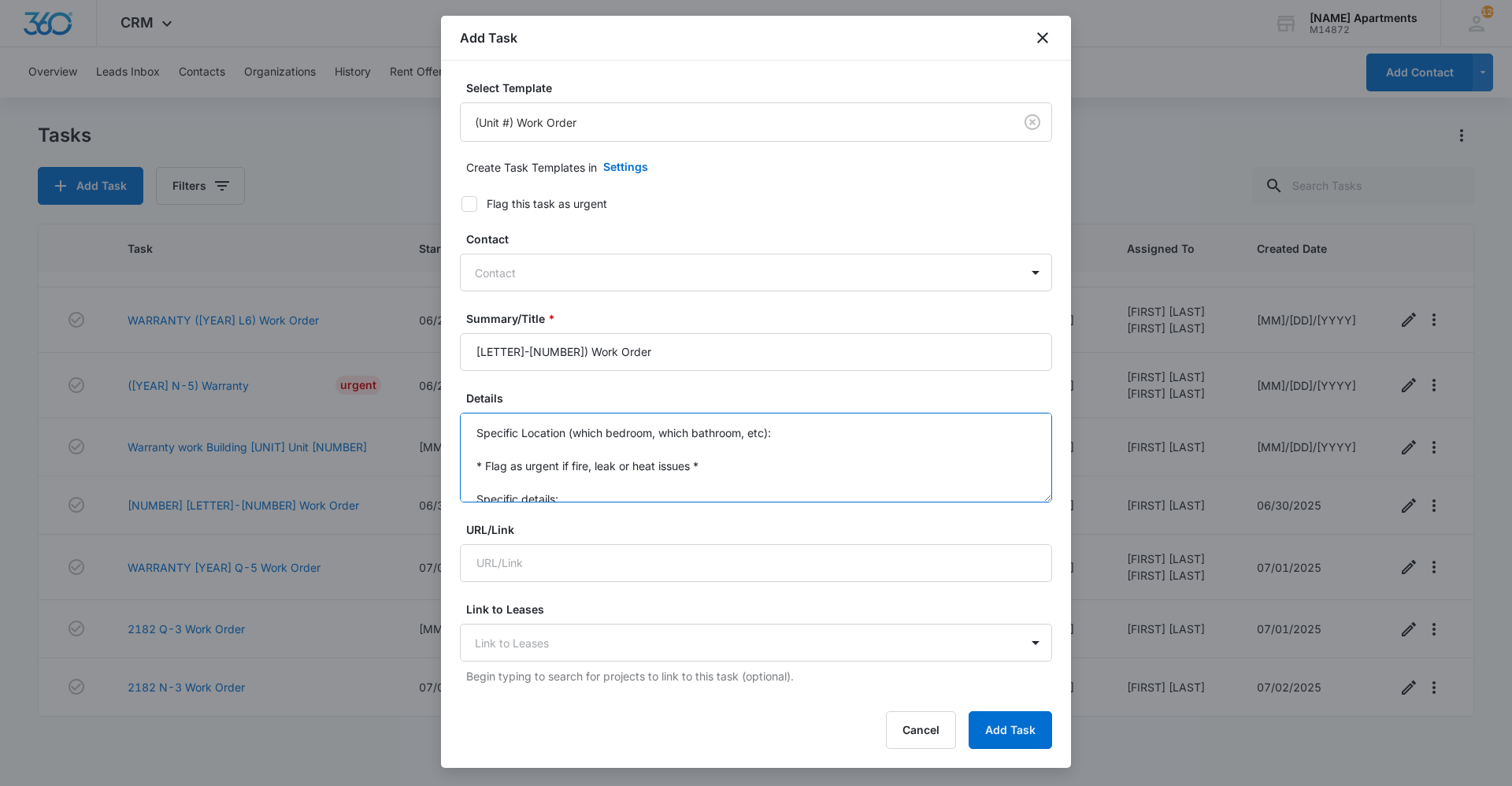 scroll, scrollTop: 33, scrollLeft: 0, axis: vertical 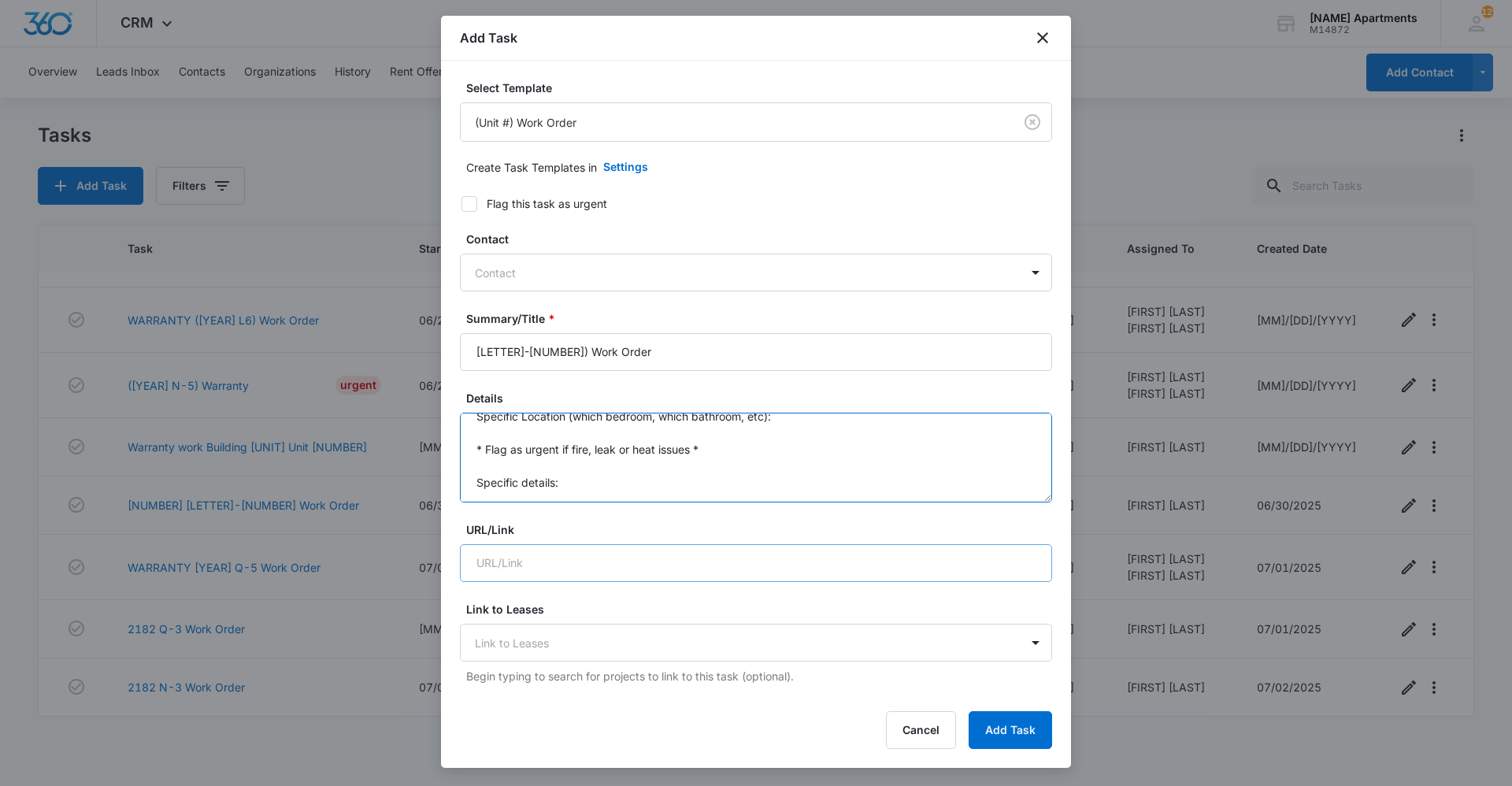 drag, startPoint x: 472, startPoint y: 430, endPoint x: 758, endPoint y: 560, distance: 314.1592 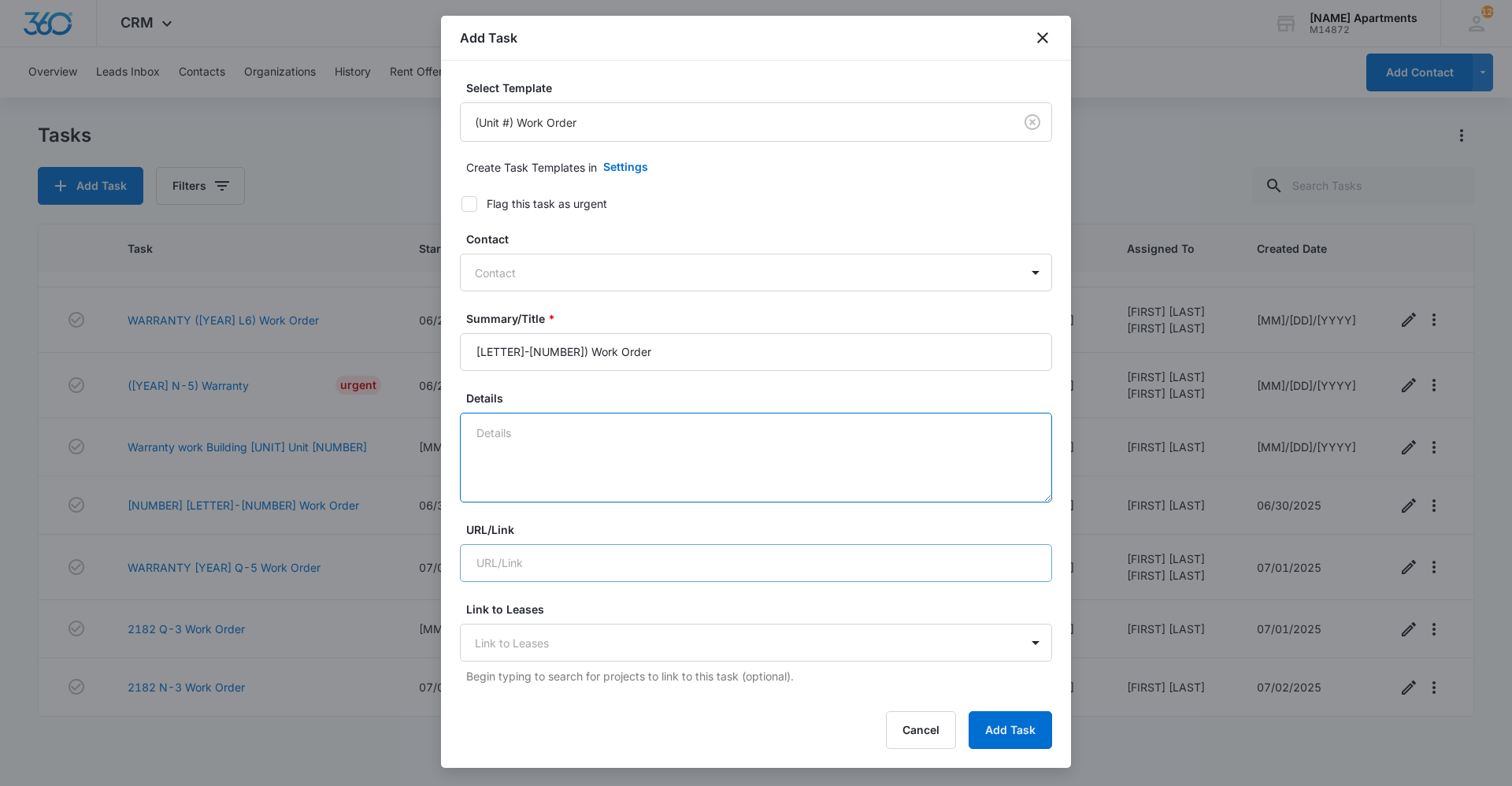 scroll, scrollTop: 0, scrollLeft: 0, axis: both 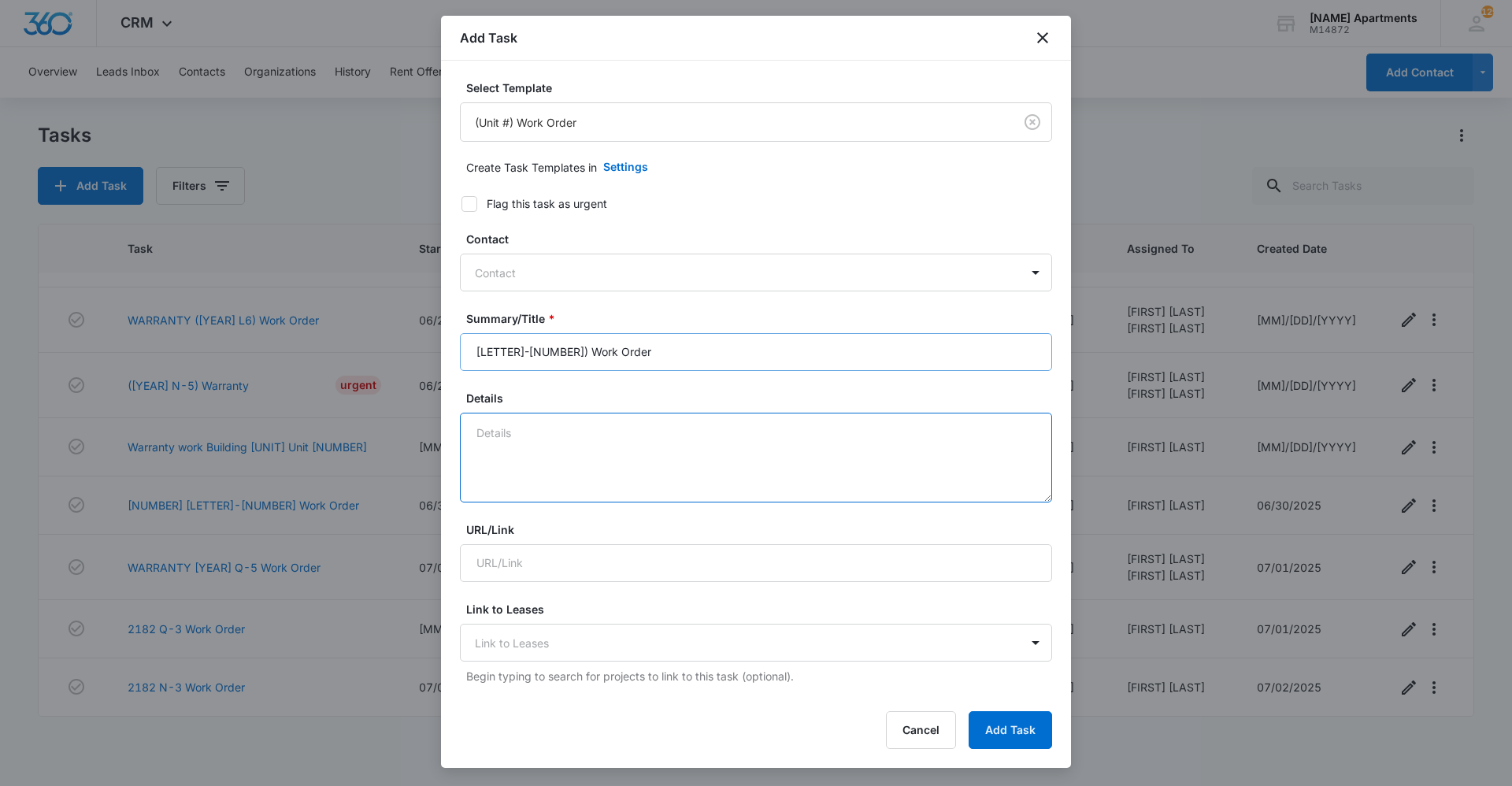 type 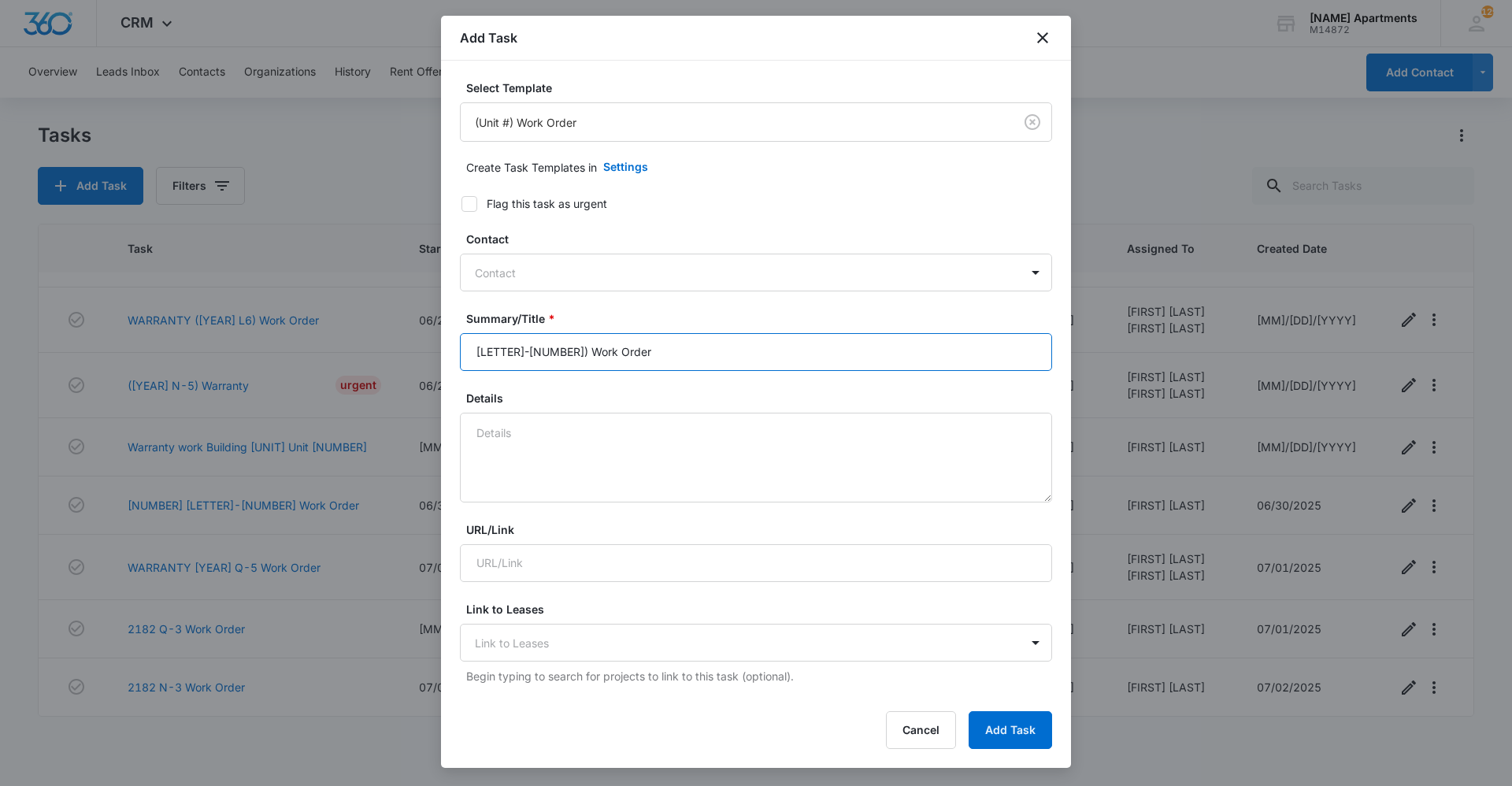 click on "[LETTER]-[NUMBER]) Work Order" at bounding box center (756, 352) 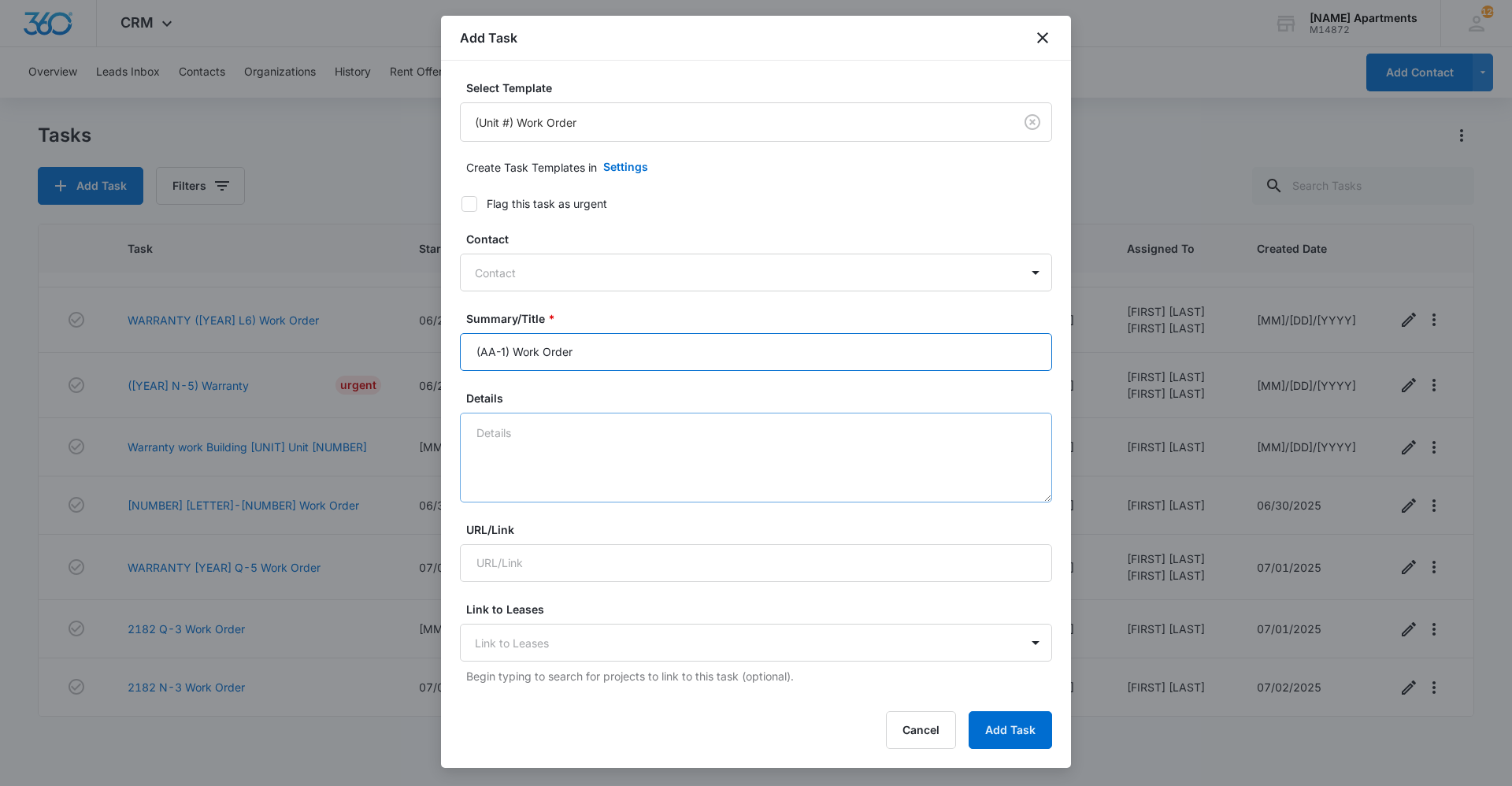 type on "(AA-1) Work Order" 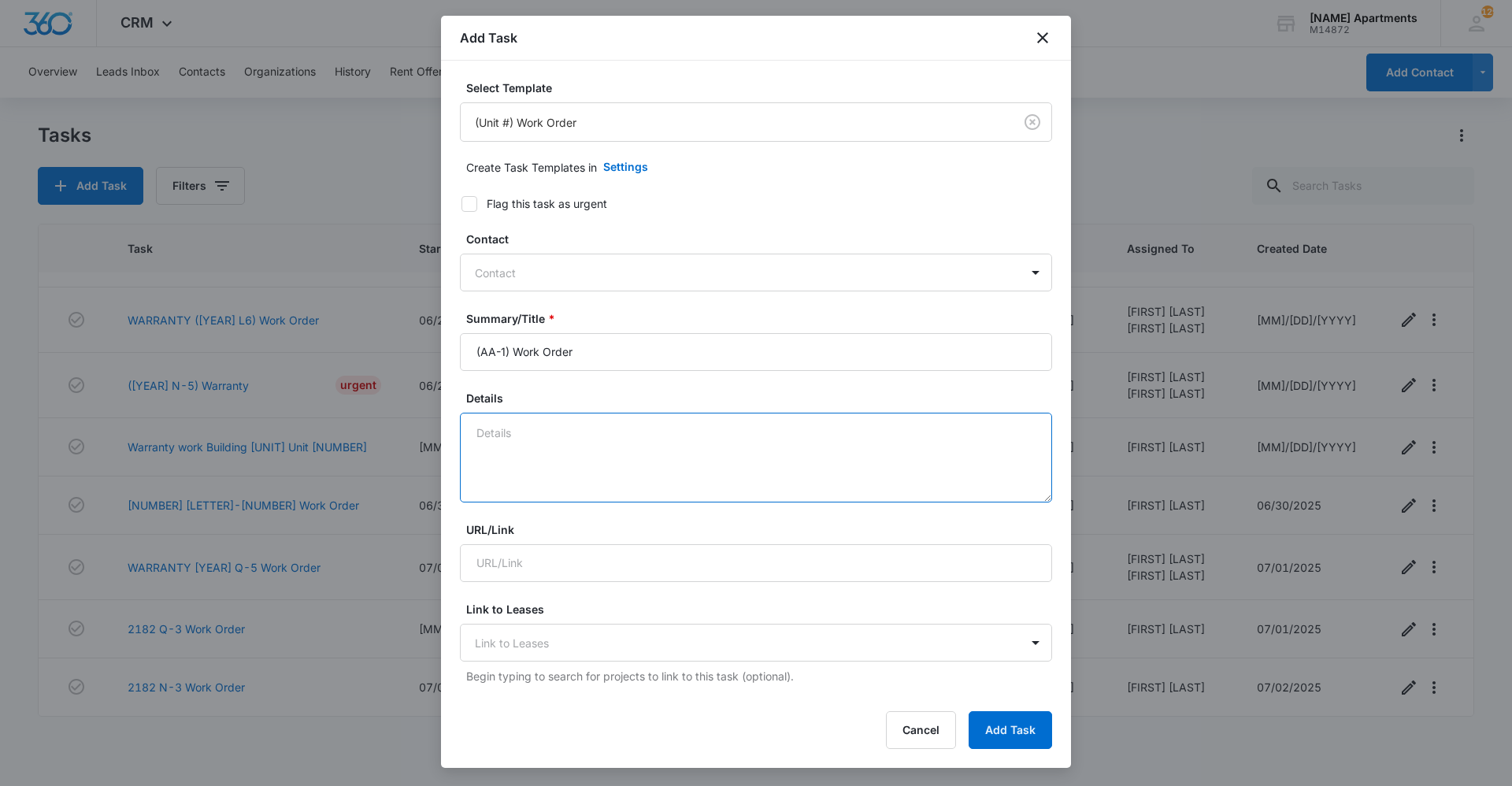 click on "Details" at bounding box center [756, 458] 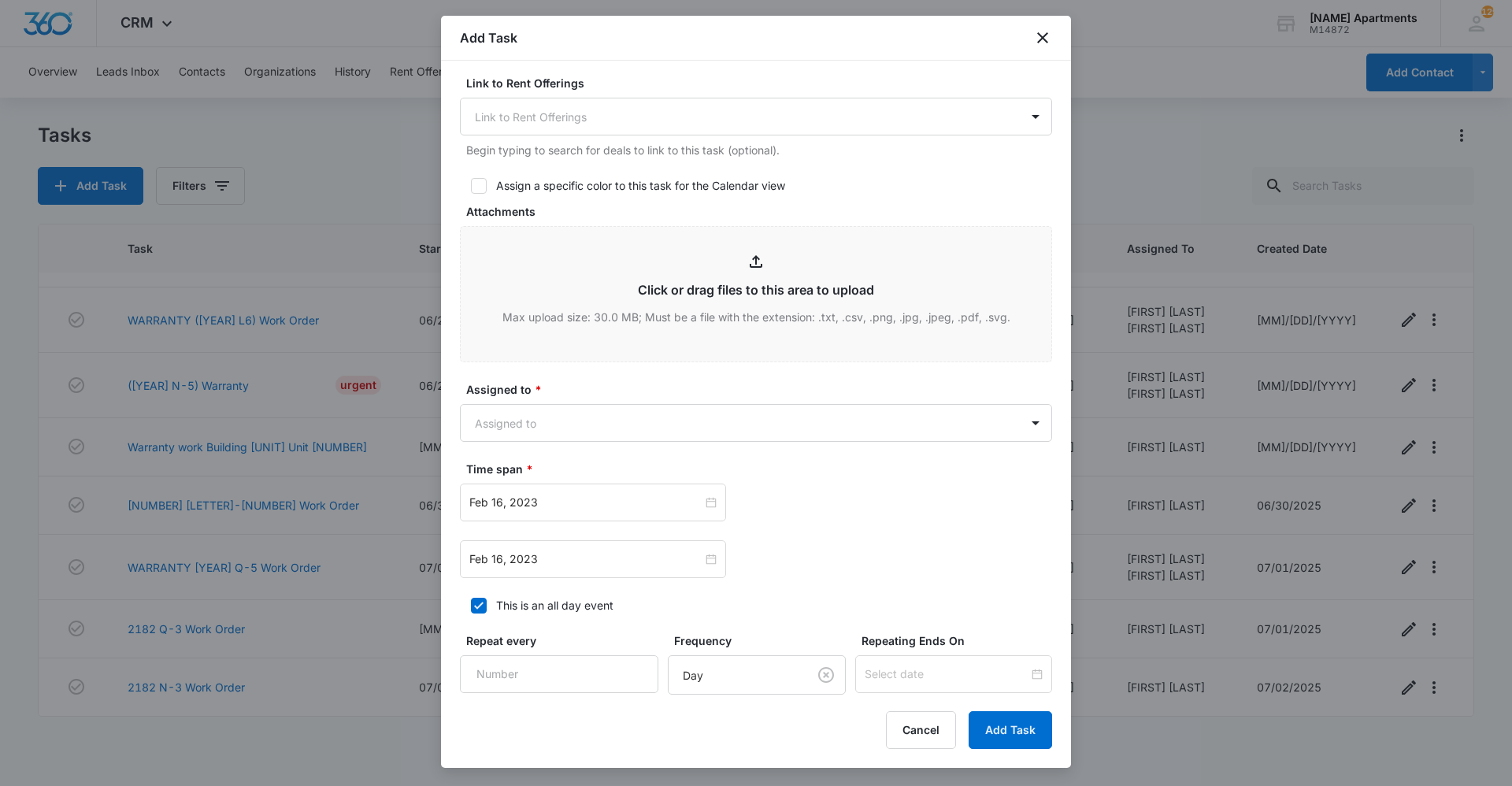 scroll, scrollTop: 630, scrollLeft: 0, axis: vertical 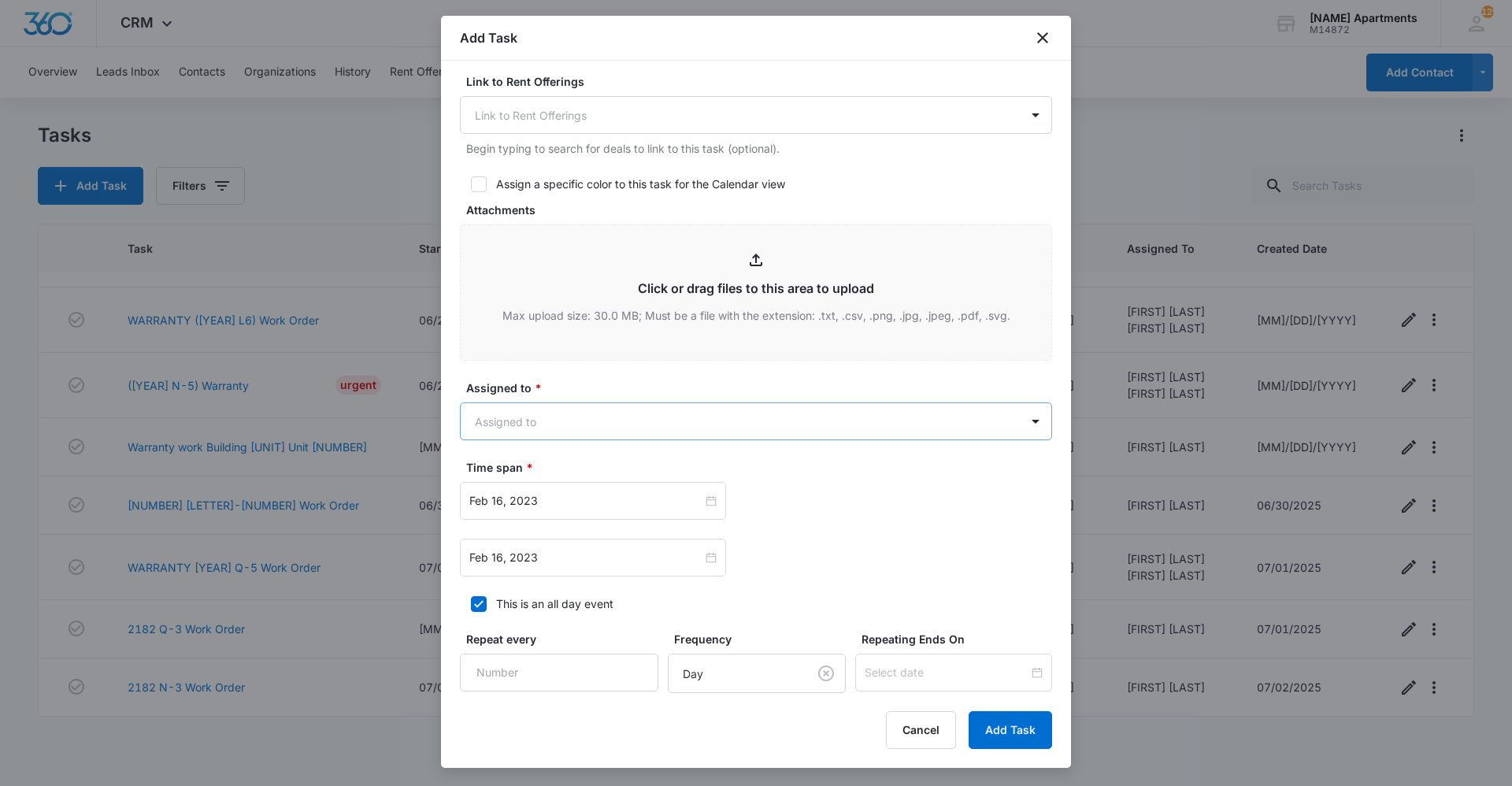 type on "Do we have any dark brown paint for the trim of her door." 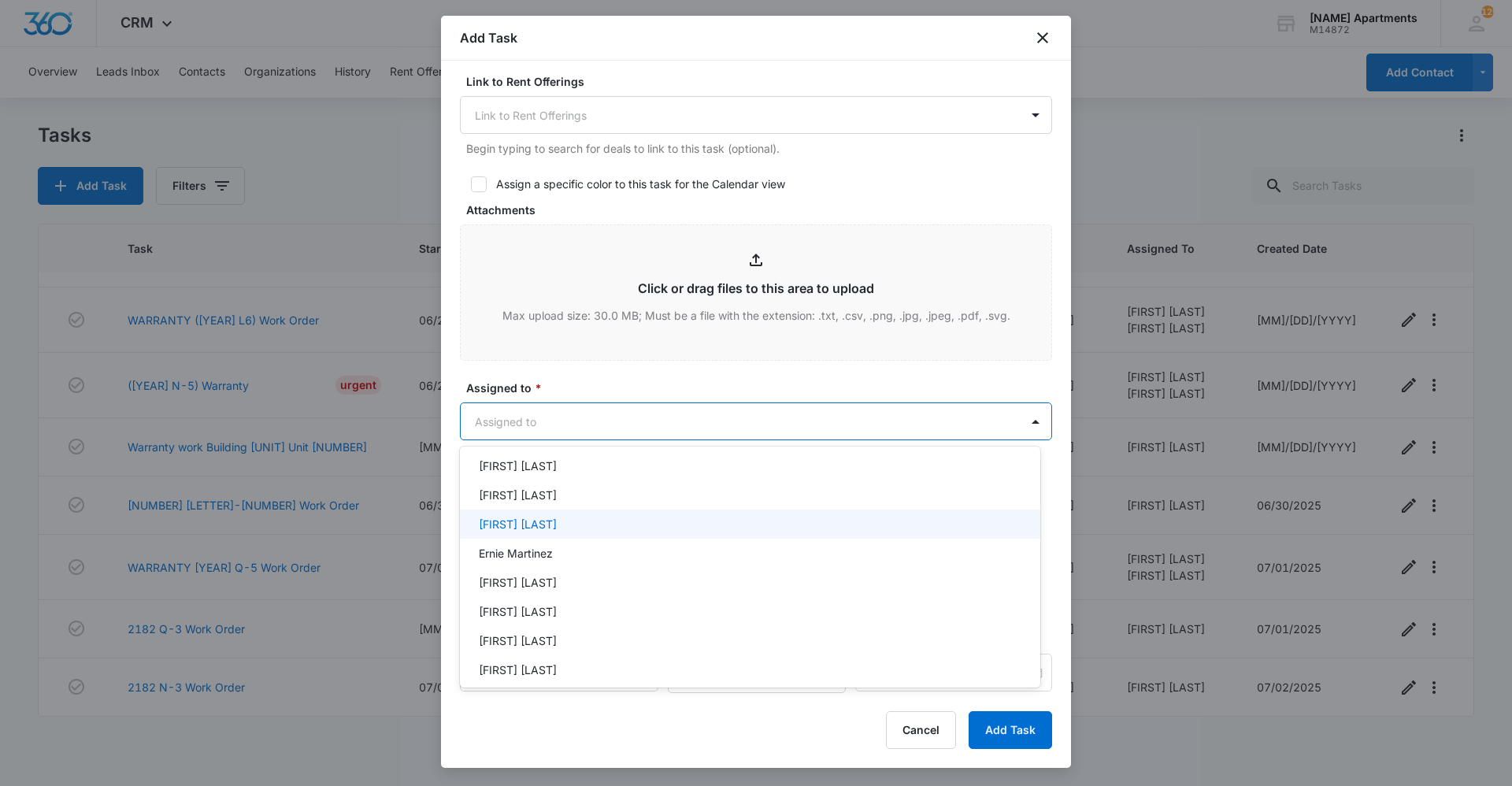 scroll, scrollTop: 158, scrollLeft: 0, axis: vertical 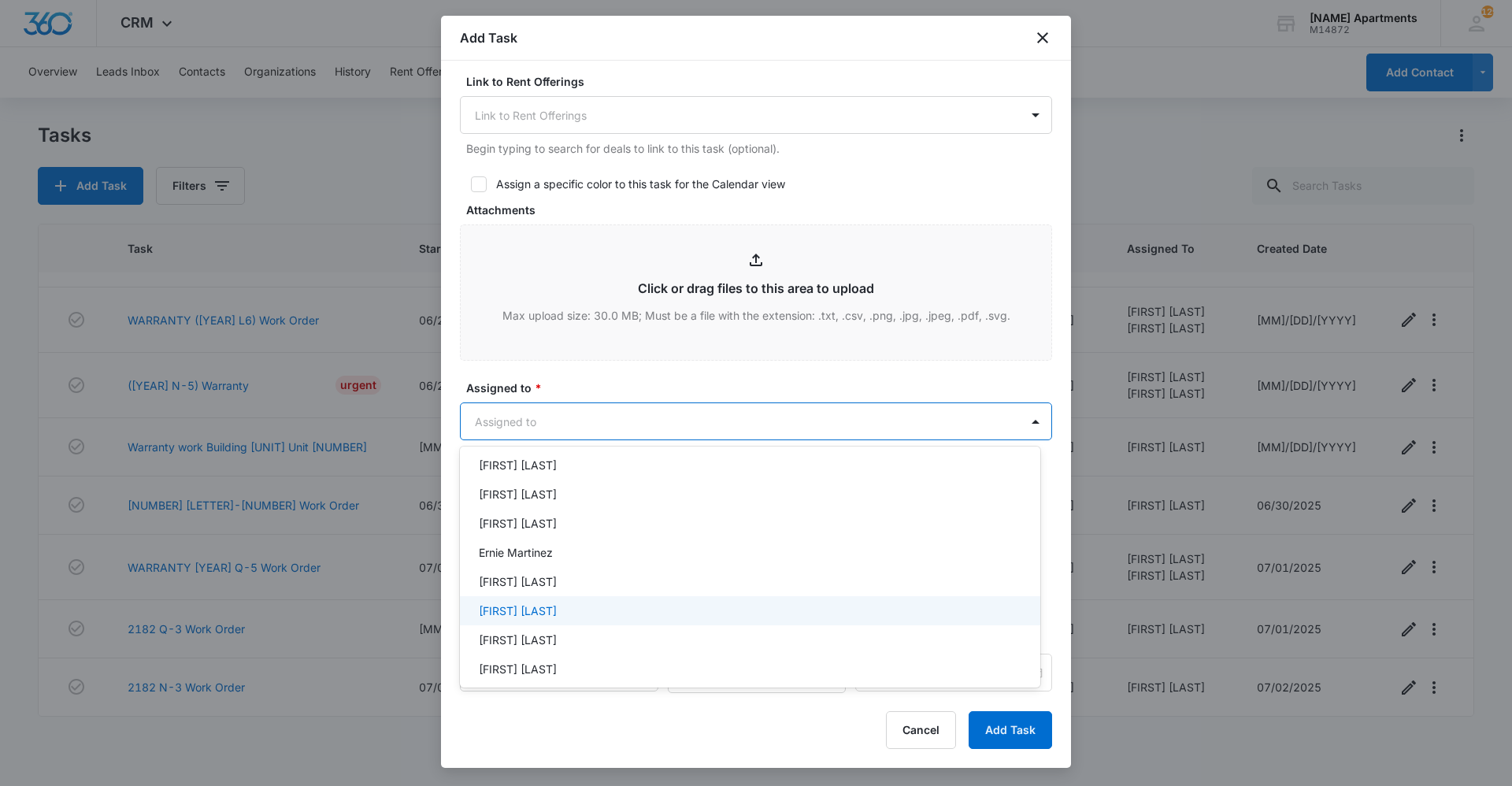 drag, startPoint x: 521, startPoint y: 606, endPoint x: 522, endPoint y: 598, distance: 8.06226 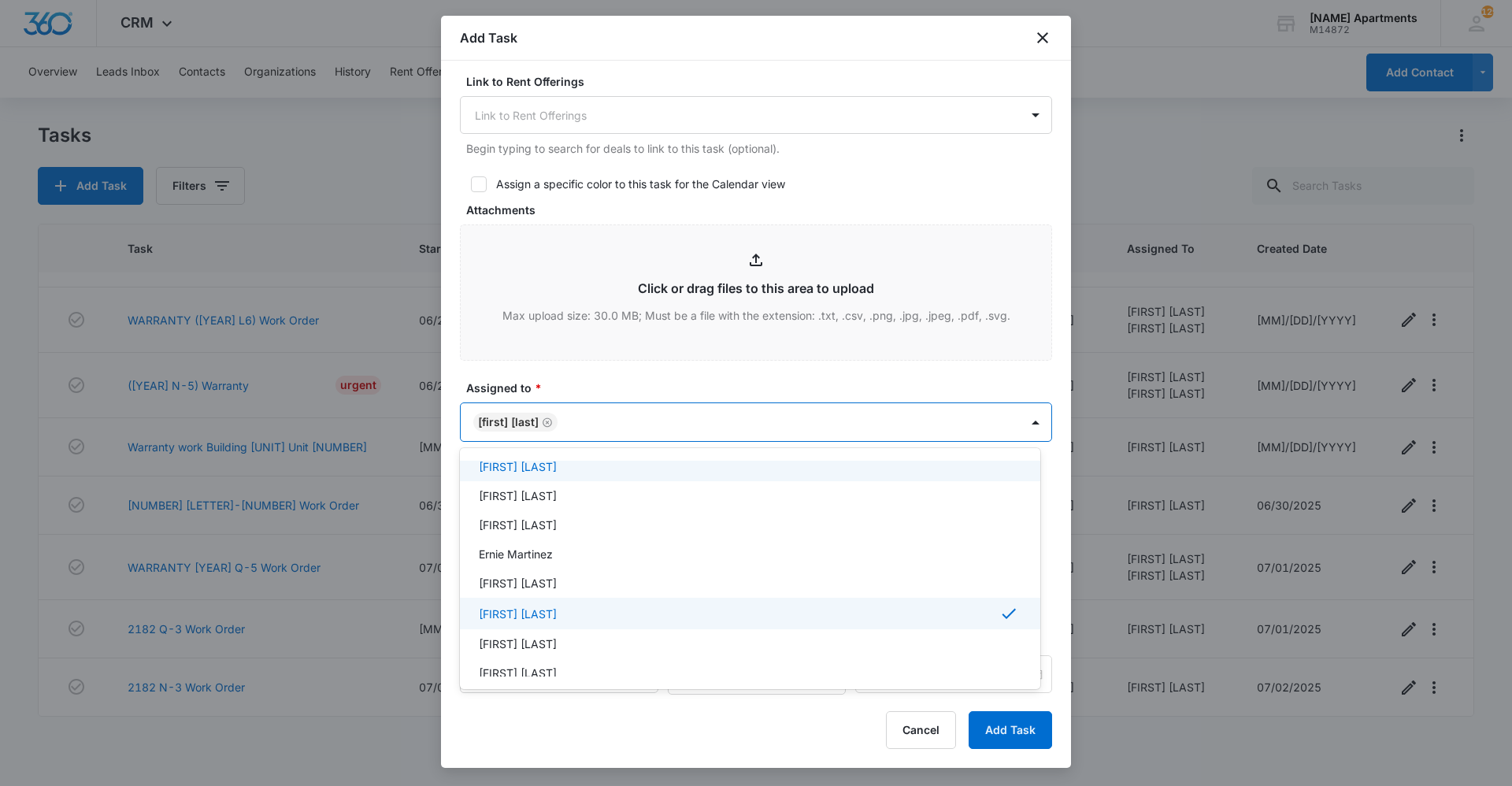 click at bounding box center [756, 393] 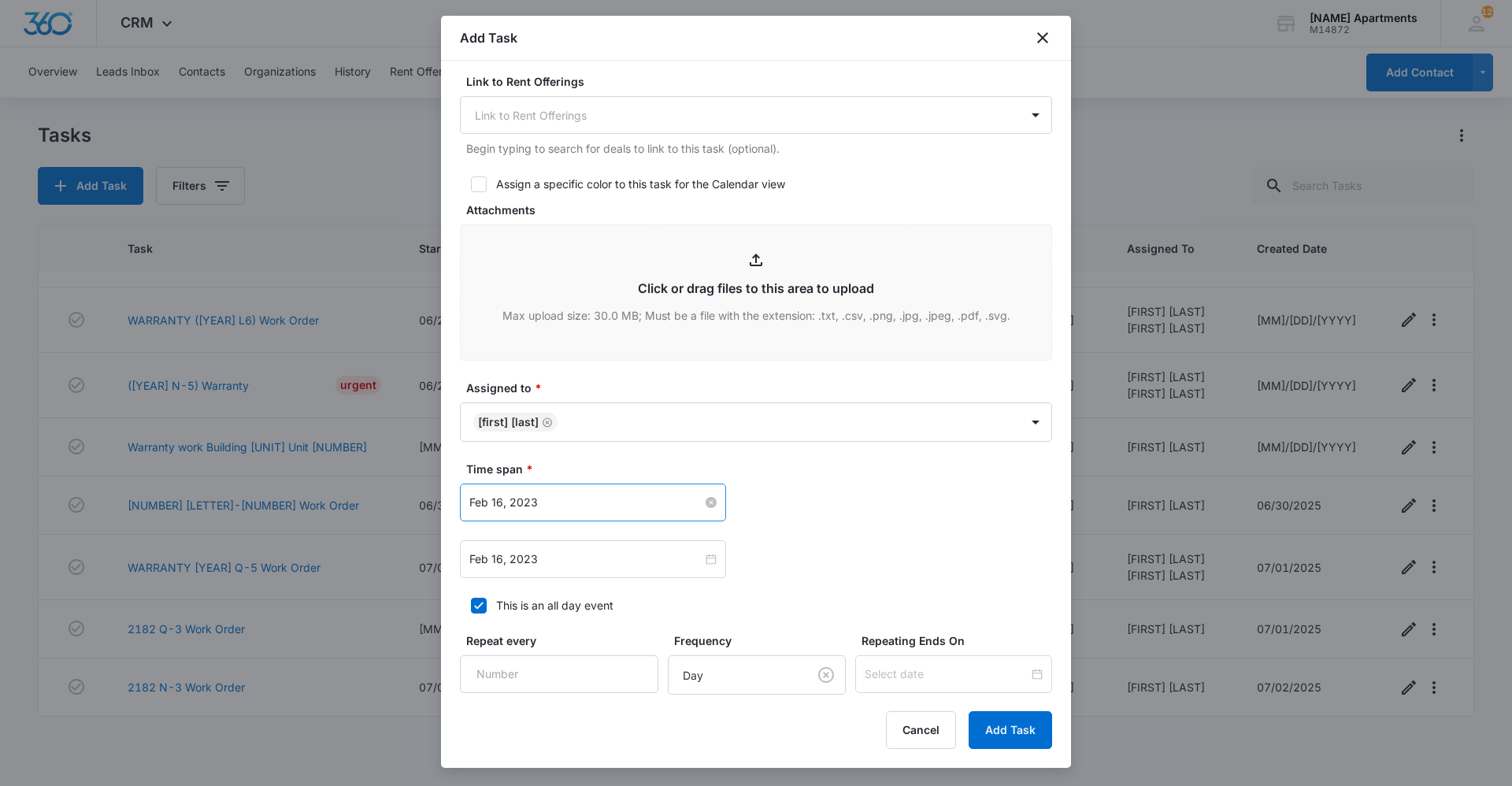 click on "Feb 16, 2023" at bounding box center (593, 502) 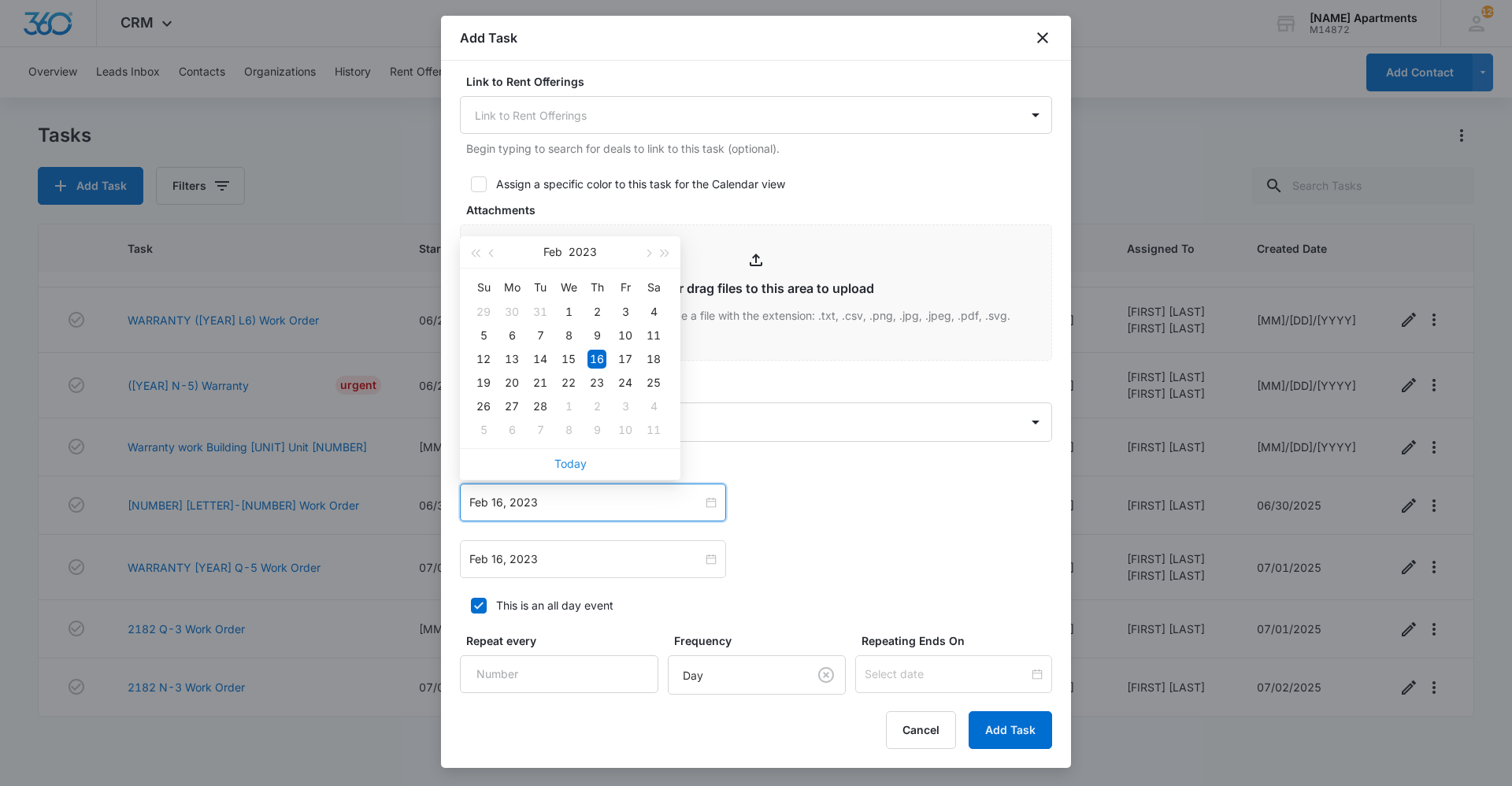 click on "Today" at bounding box center (570, 463) 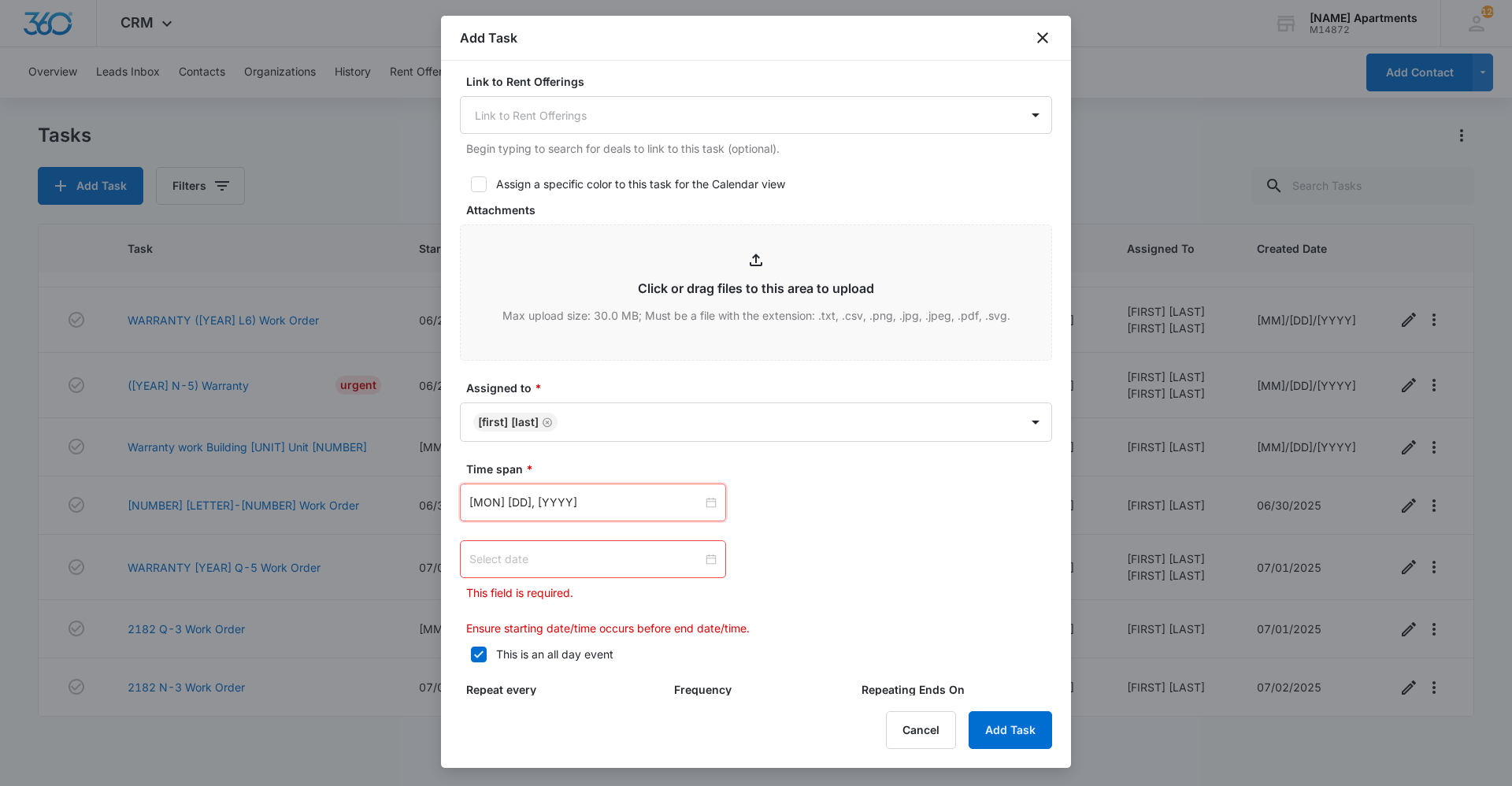click at bounding box center (593, 502) 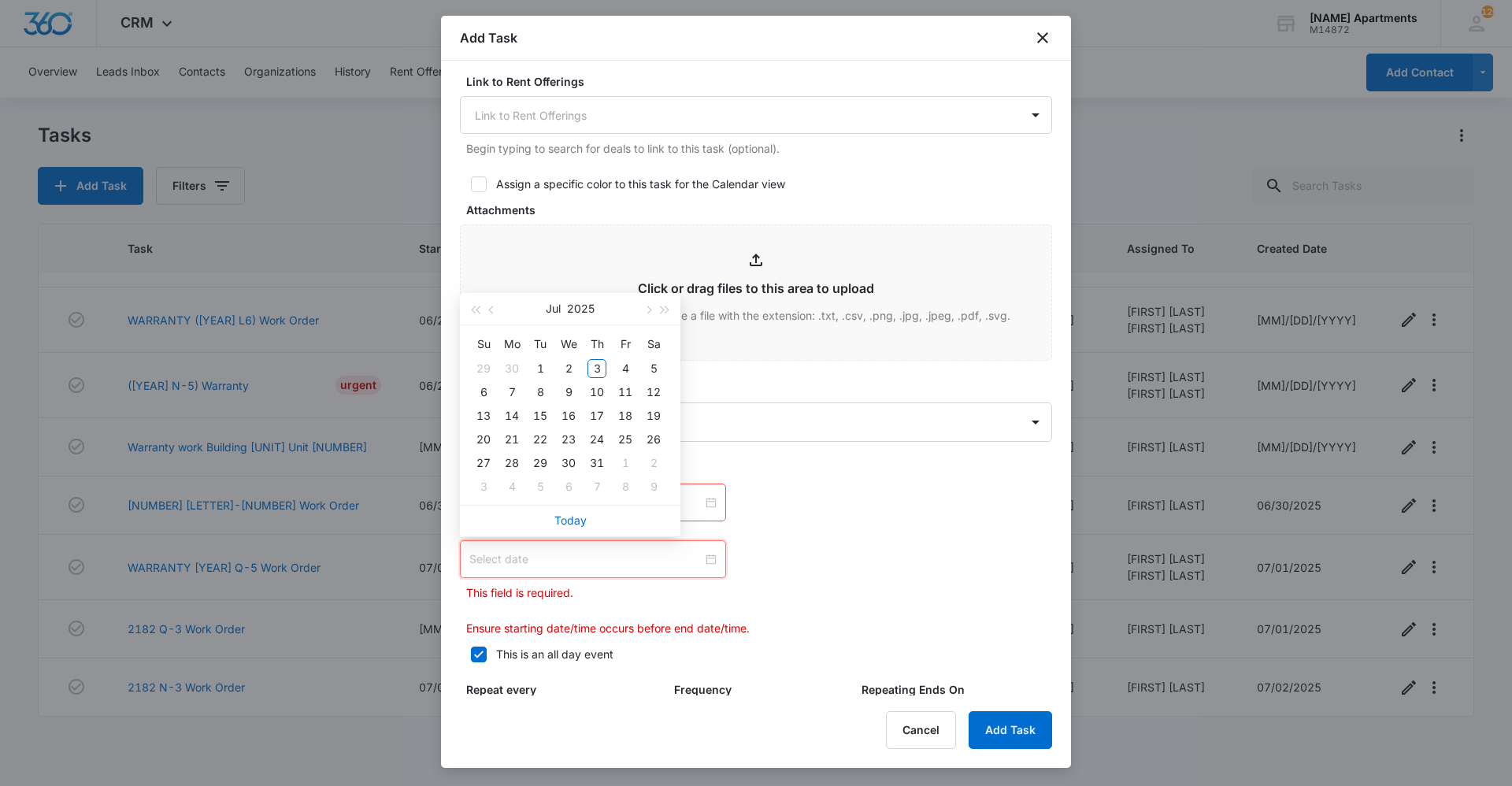 click on "Today" at bounding box center [0, 0] 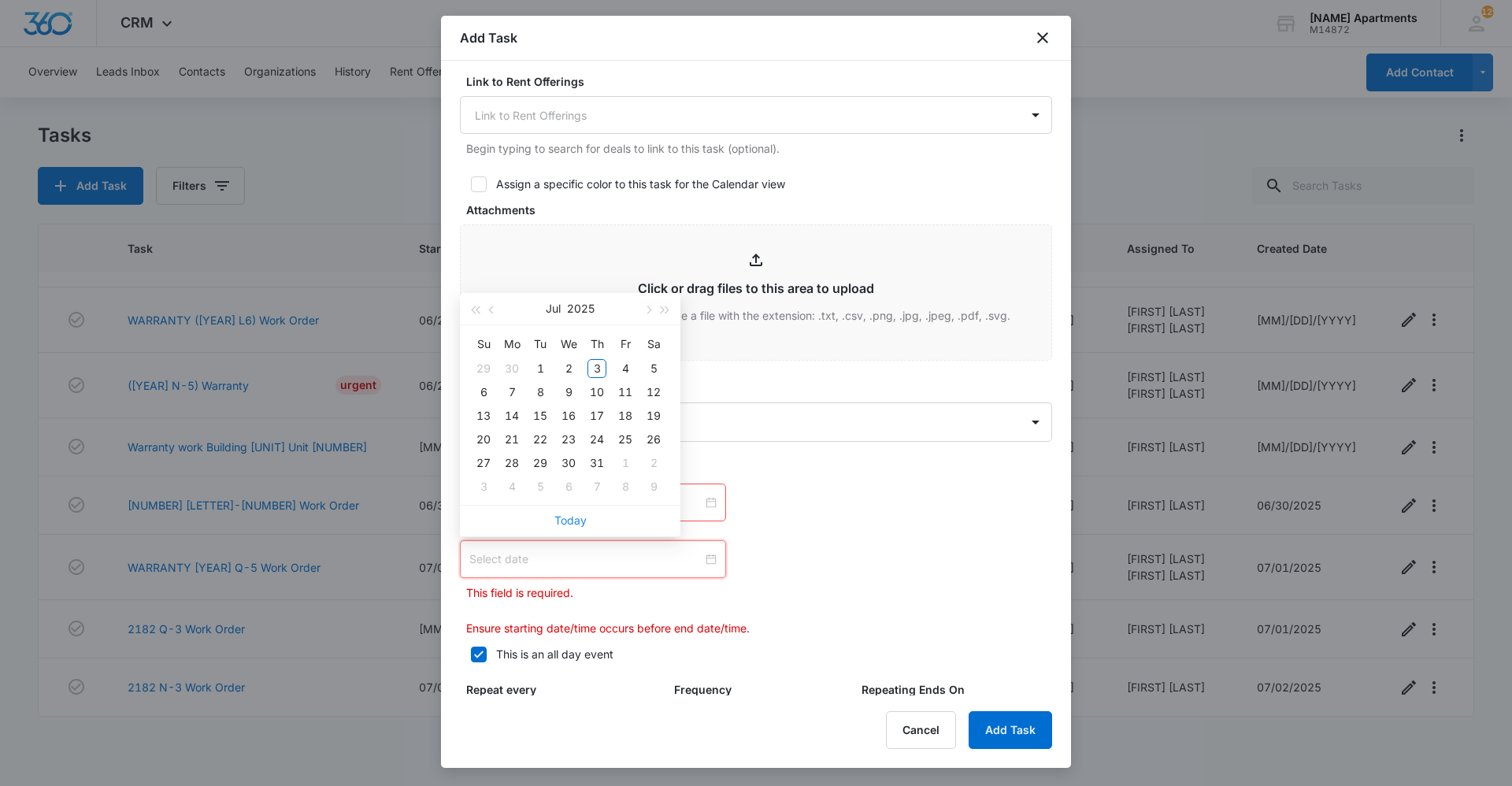 click on "Today" at bounding box center [0, 0] 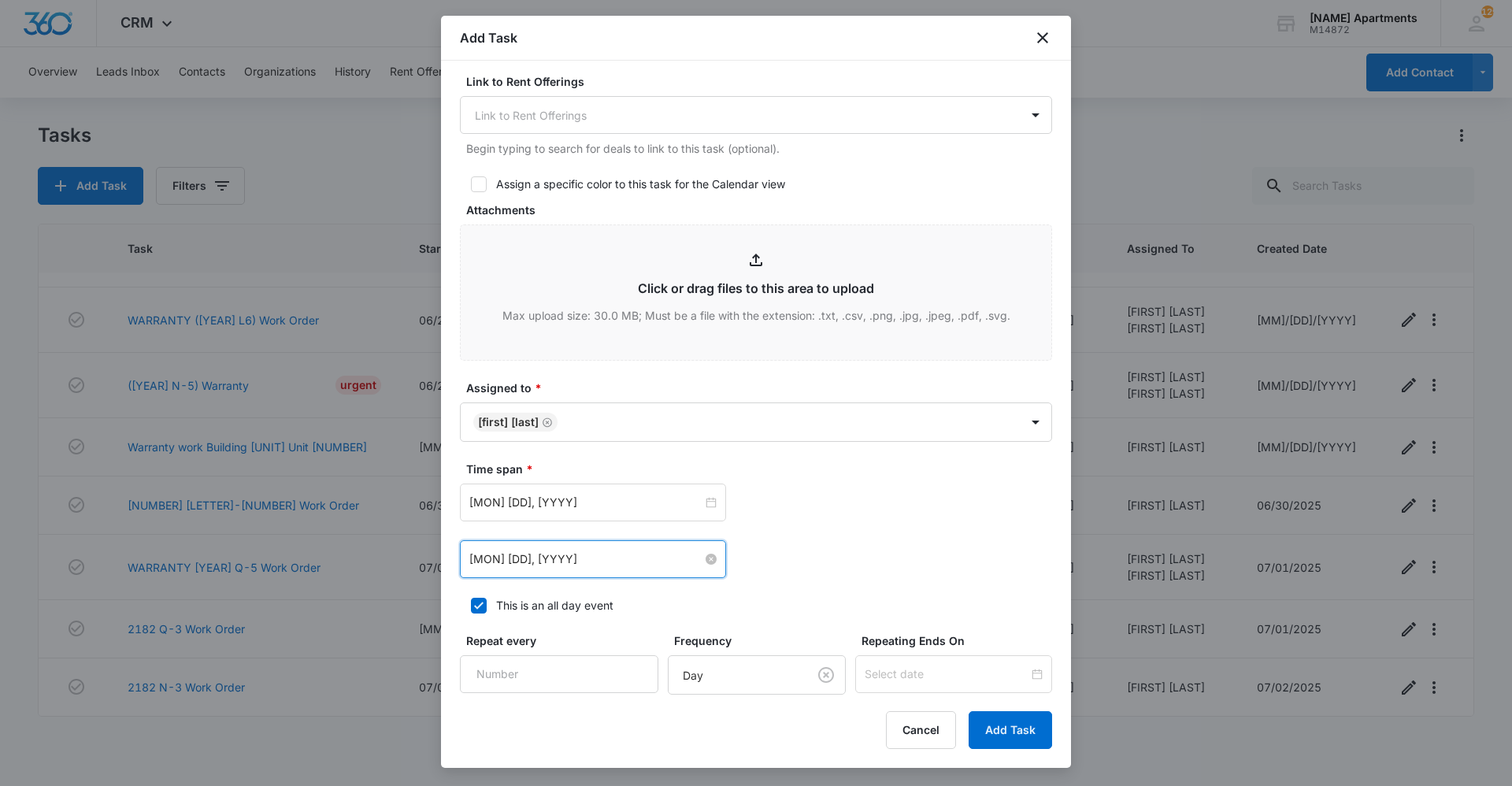 click on "[MON] [DD], [YYYY]" at bounding box center (586, 559) 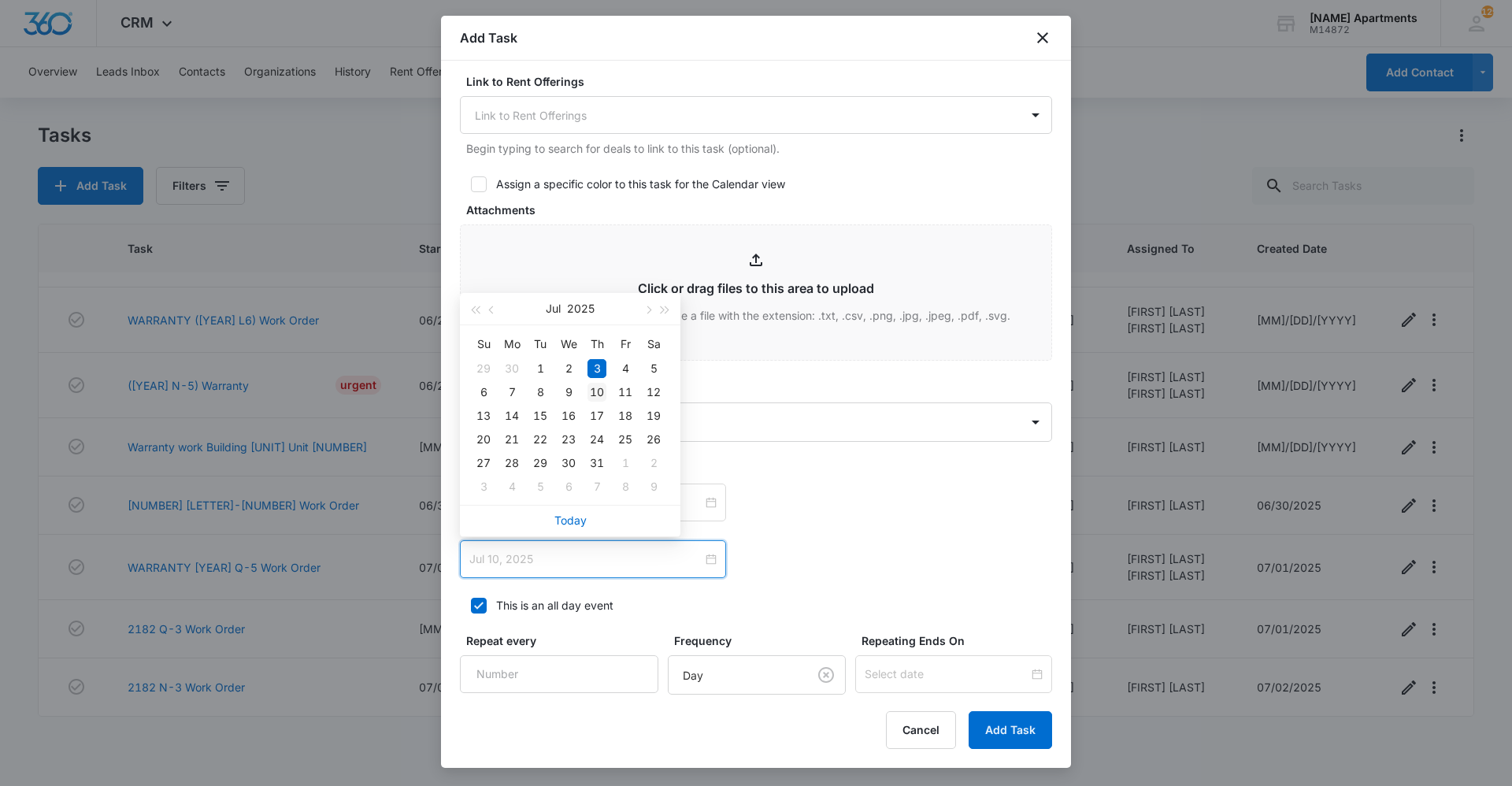 click on "10" at bounding box center [0, 0] 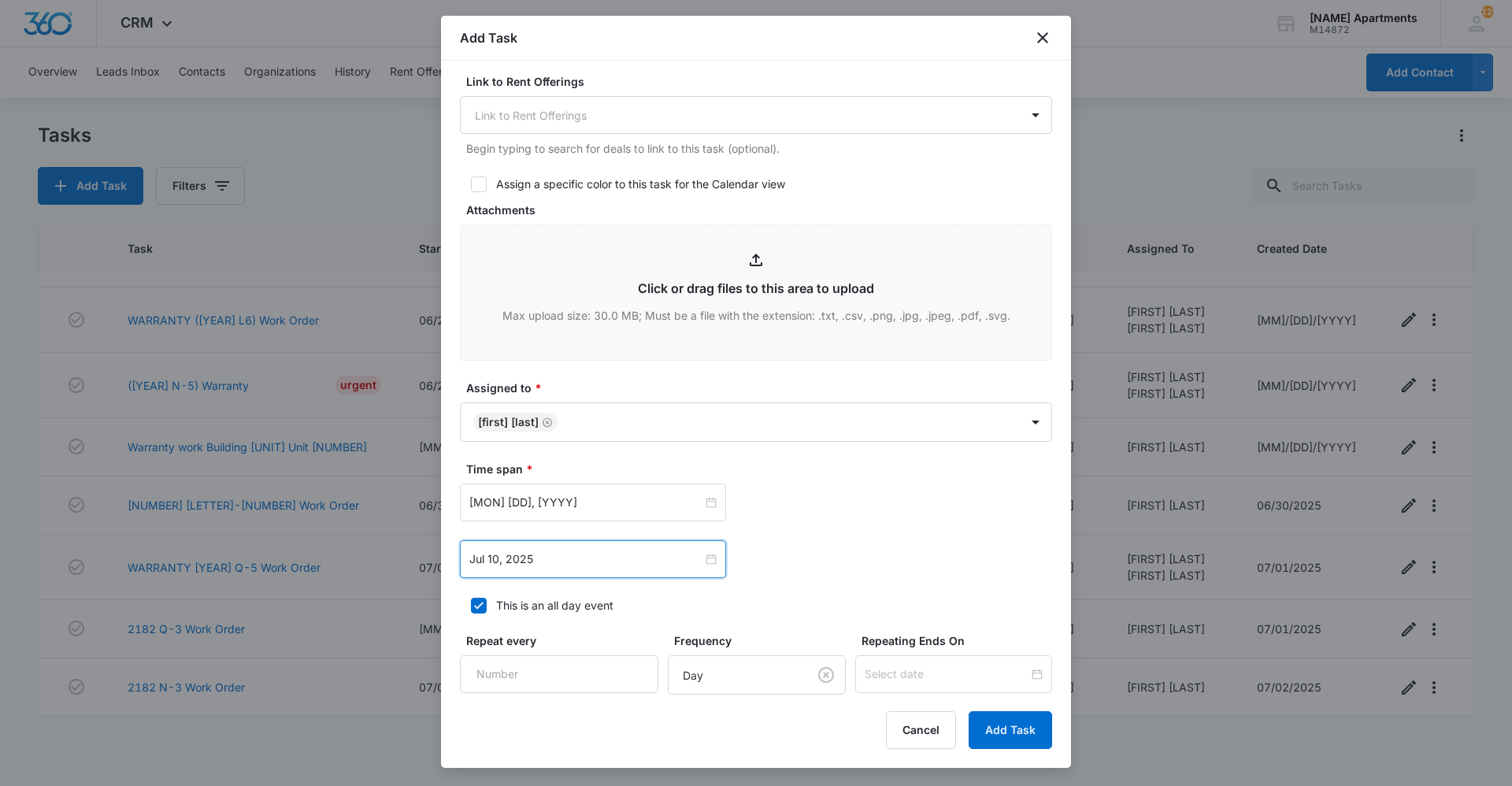 click on "Jul 3, [YEAR] Jul [YEAR] Su Mo Tu We Th Fr Sa 29 30 1 2 3 4 5 6 7 8 9 10 11 12 13 14 15 16 17 18 19 20 21 22 23 24 25 26 27 28 29 30 31 1 2 3 4 5 6 7 8 9 Today" at bounding box center (756, 502) 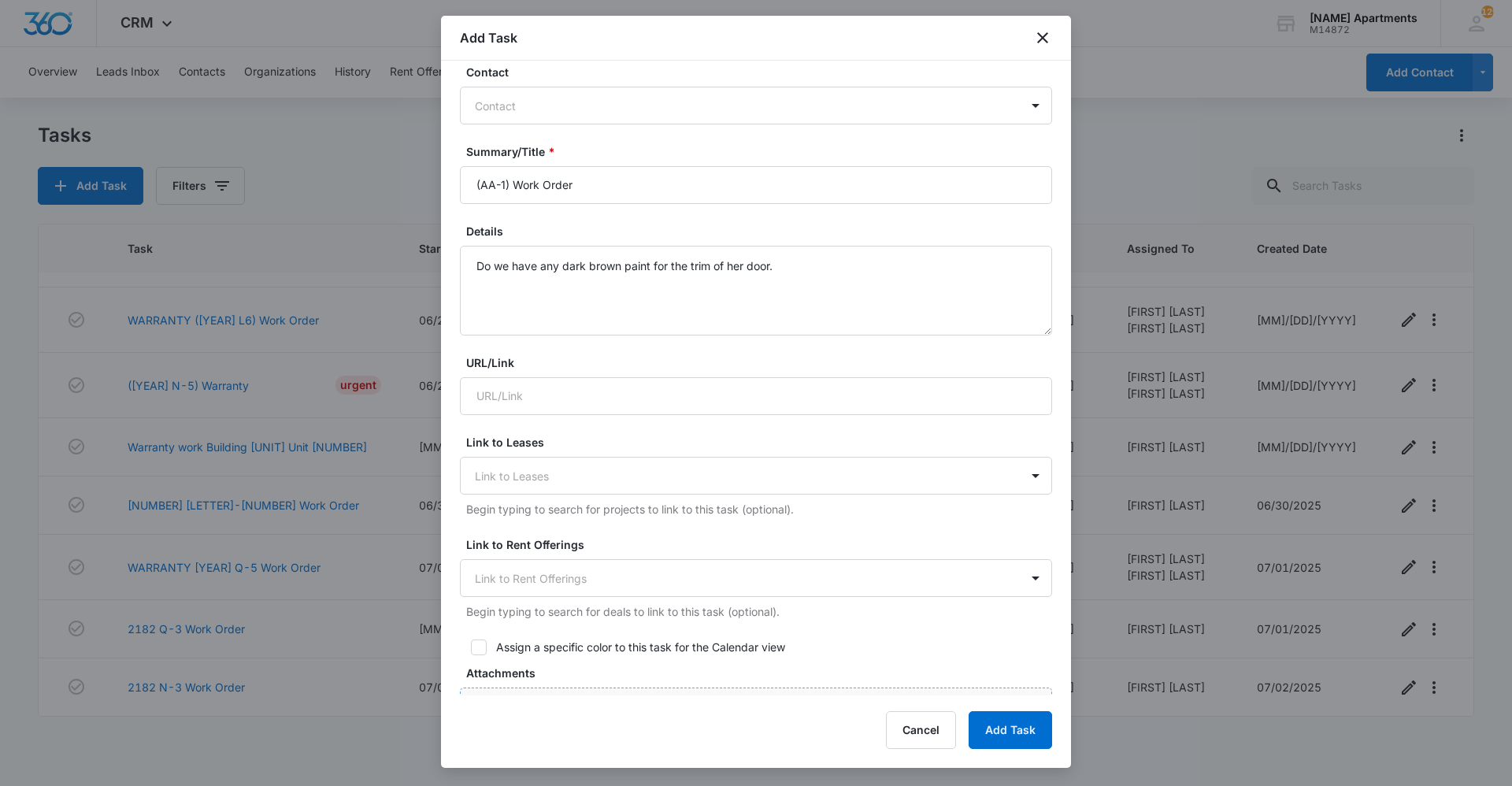 scroll, scrollTop: 0, scrollLeft: 0, axis: both 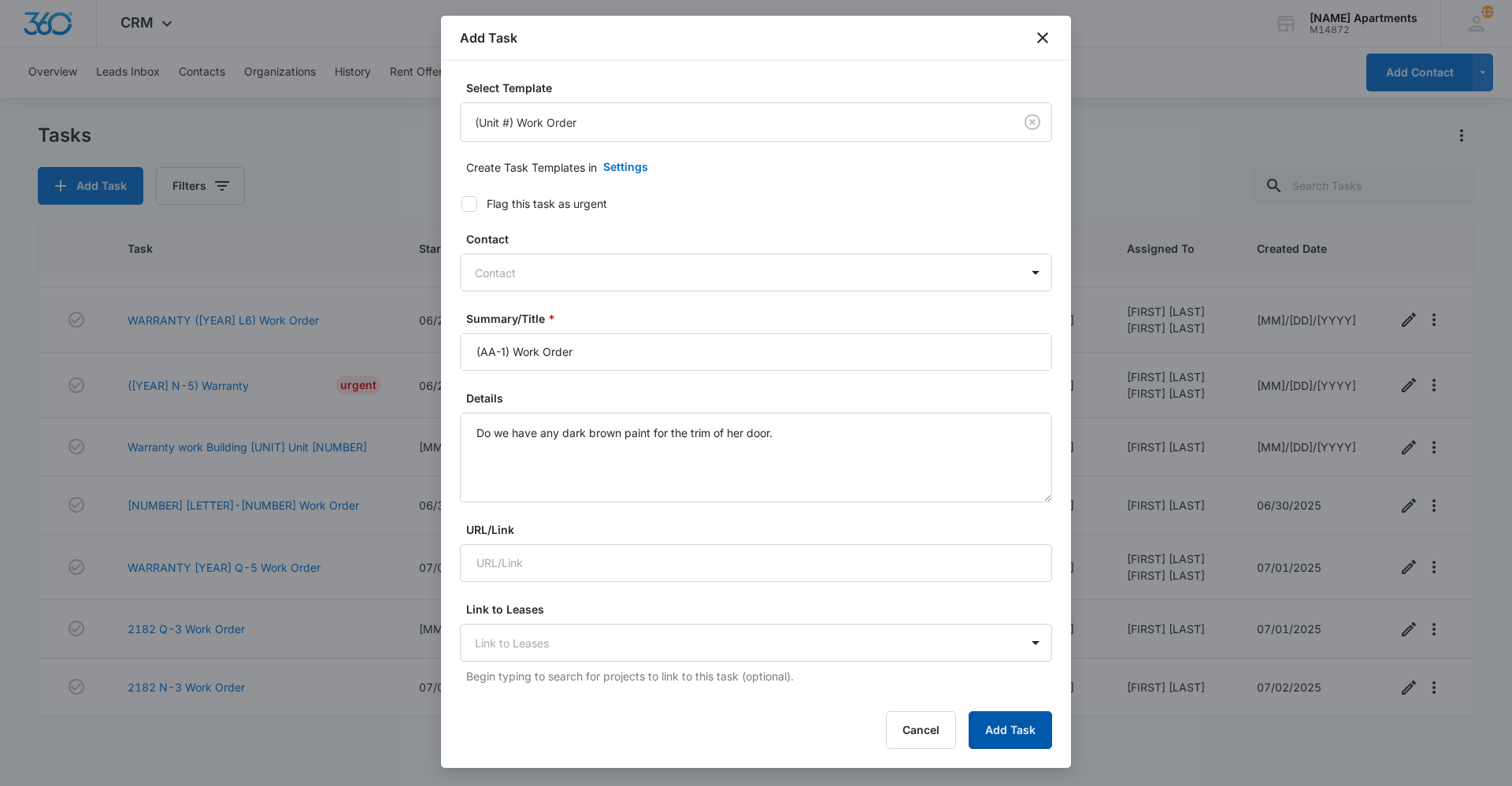 click on "Add Task" at bounding box center [1010, 730] 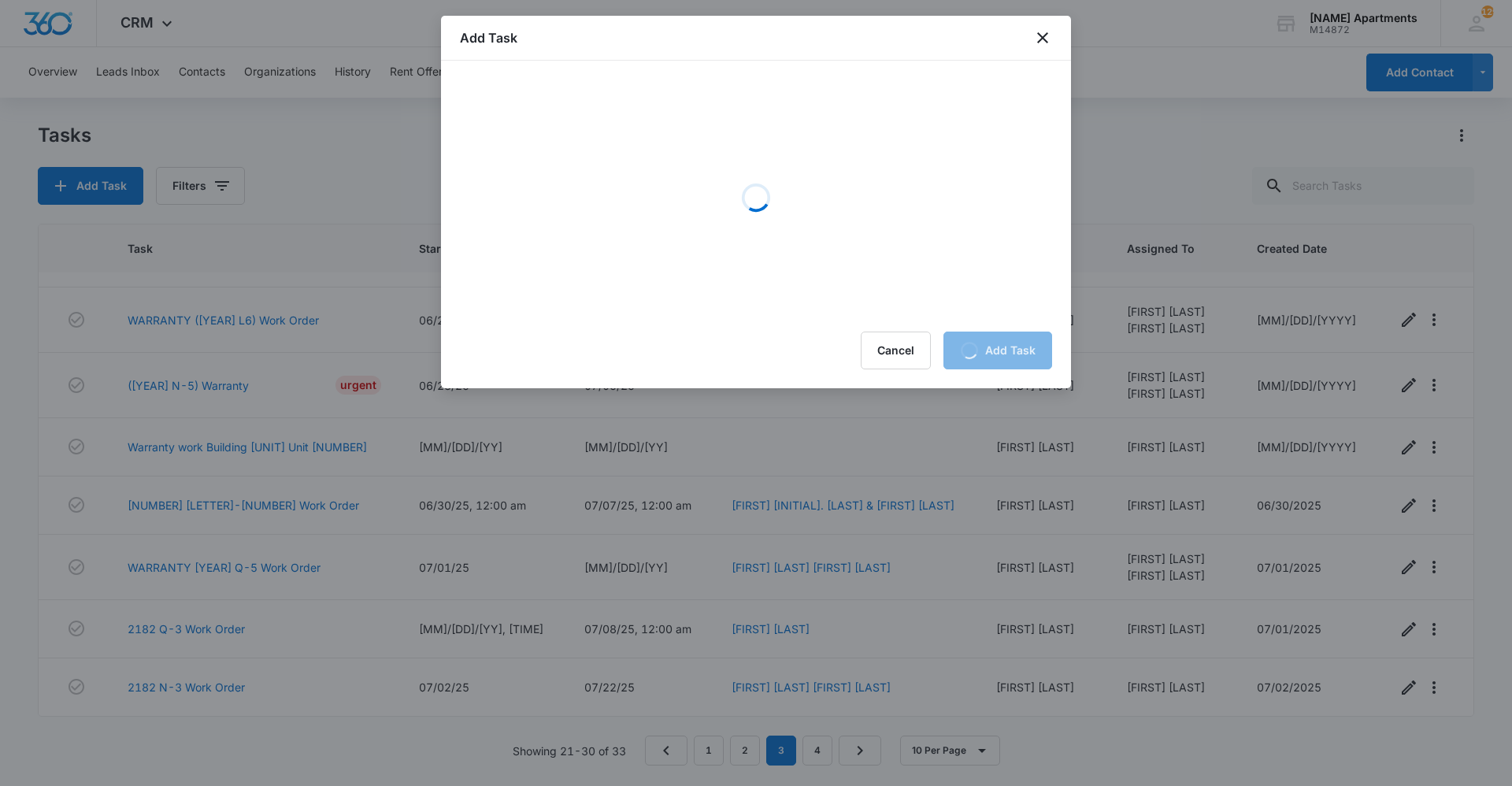 scroll, scrollTop: 0, scrollLeft: 0, axis: both 